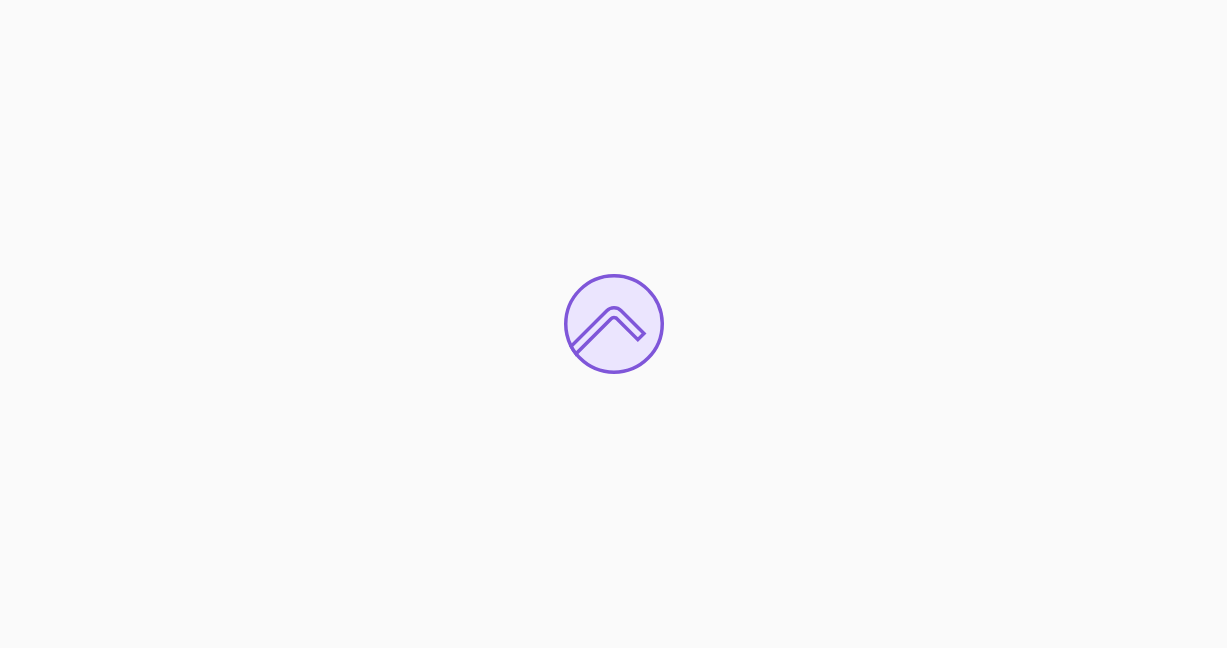 scroll, scrollTop: 0, scrollLeft: 0, axis: both 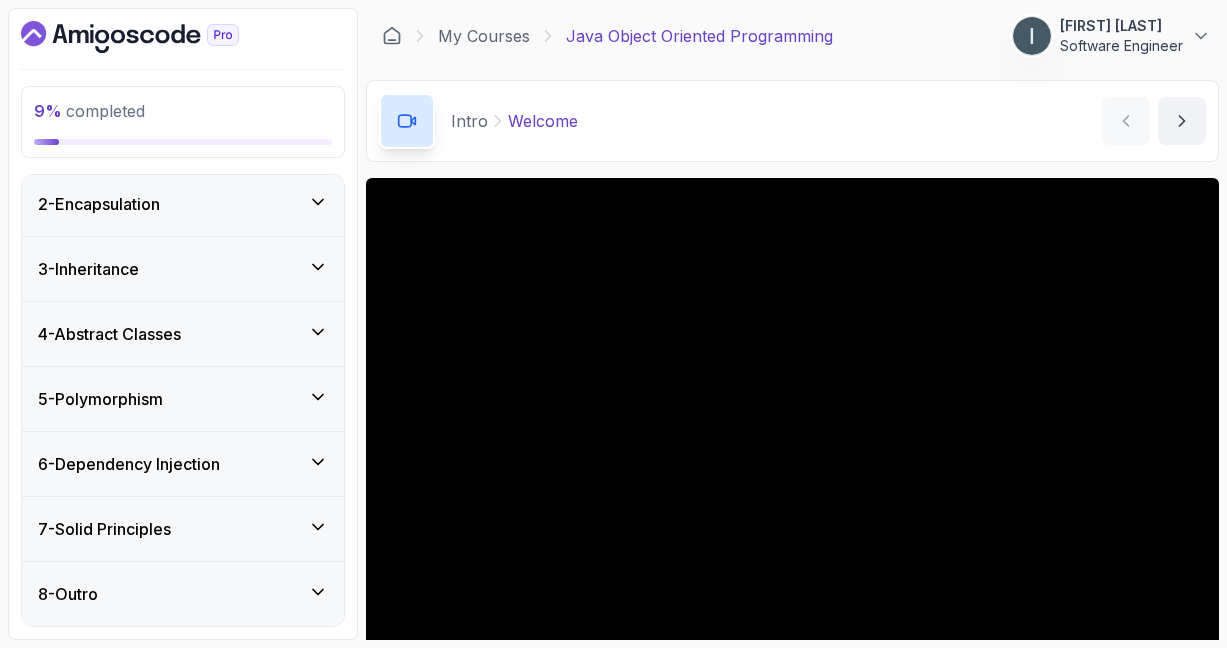 click on "6  -  Dependency Injection" at bounding box center (183, 464) 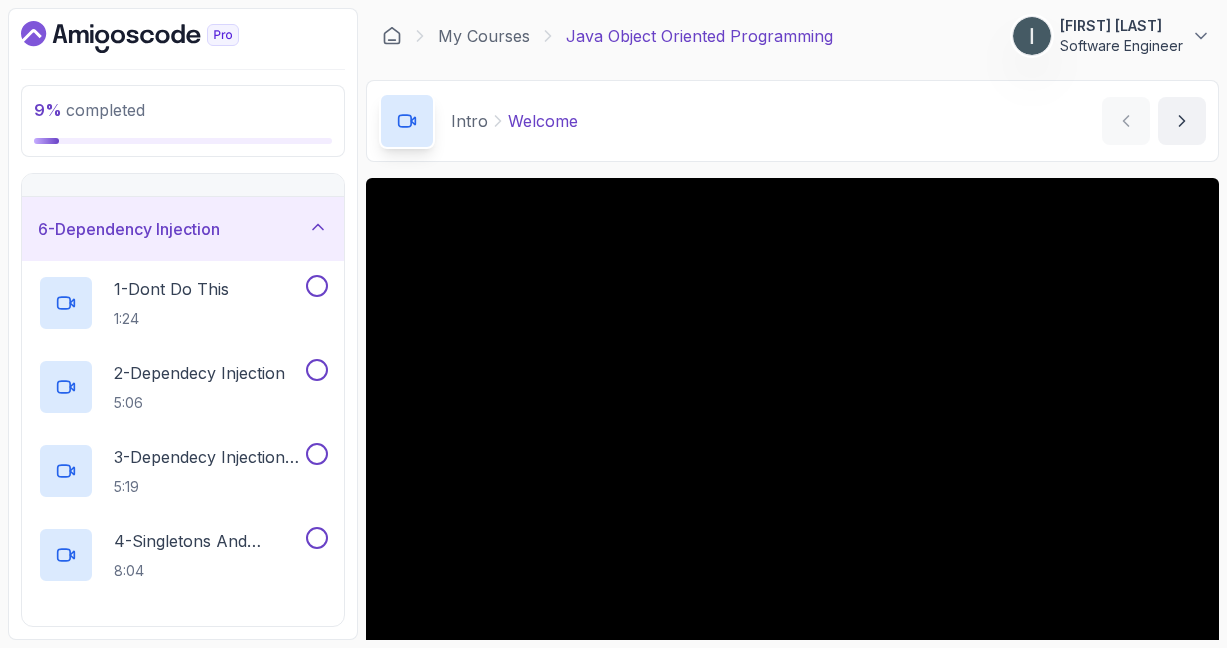 scroll, scrollTop: 308, scrollLeft: 0, axis: vertical 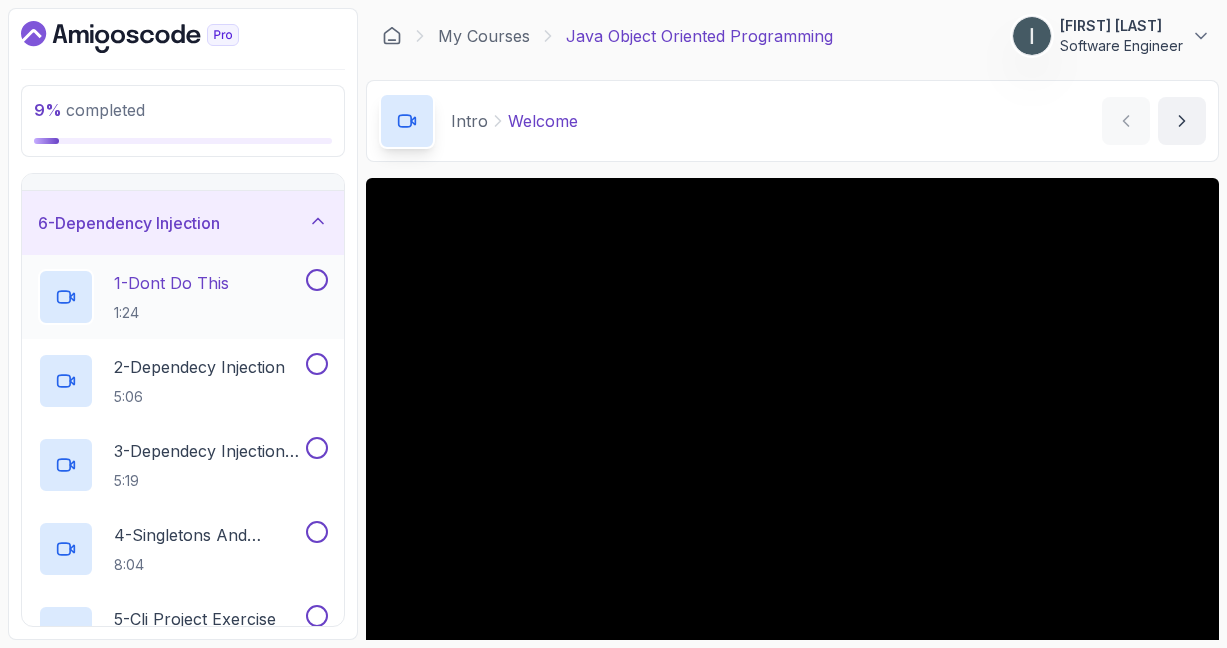 click on "1:24" at bounding box center [171, 313] 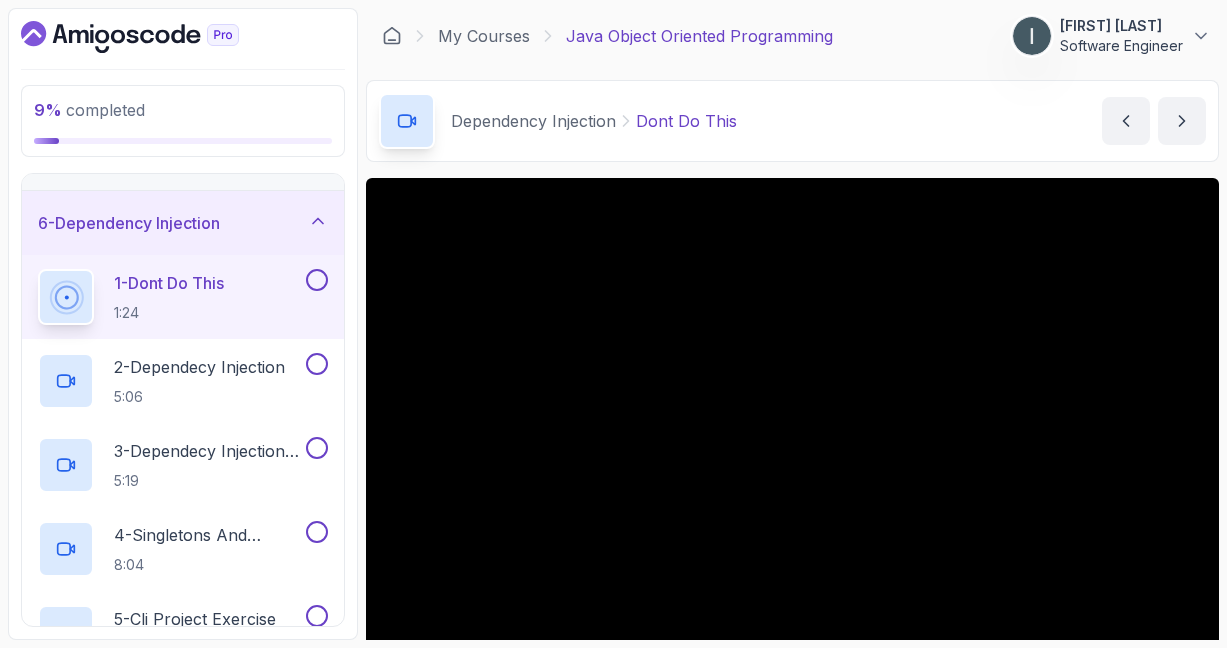 click at bounding box center (317, 280) 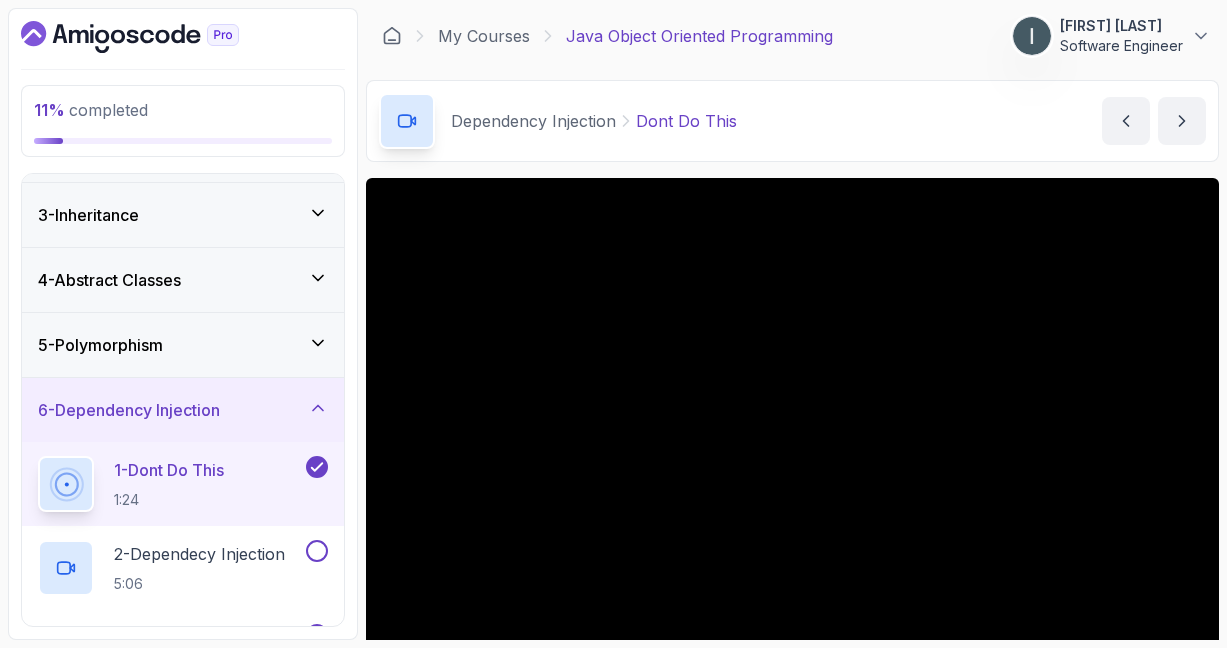 scroll, scrollTop: 68, scrollLeft: 0, axis: vertical 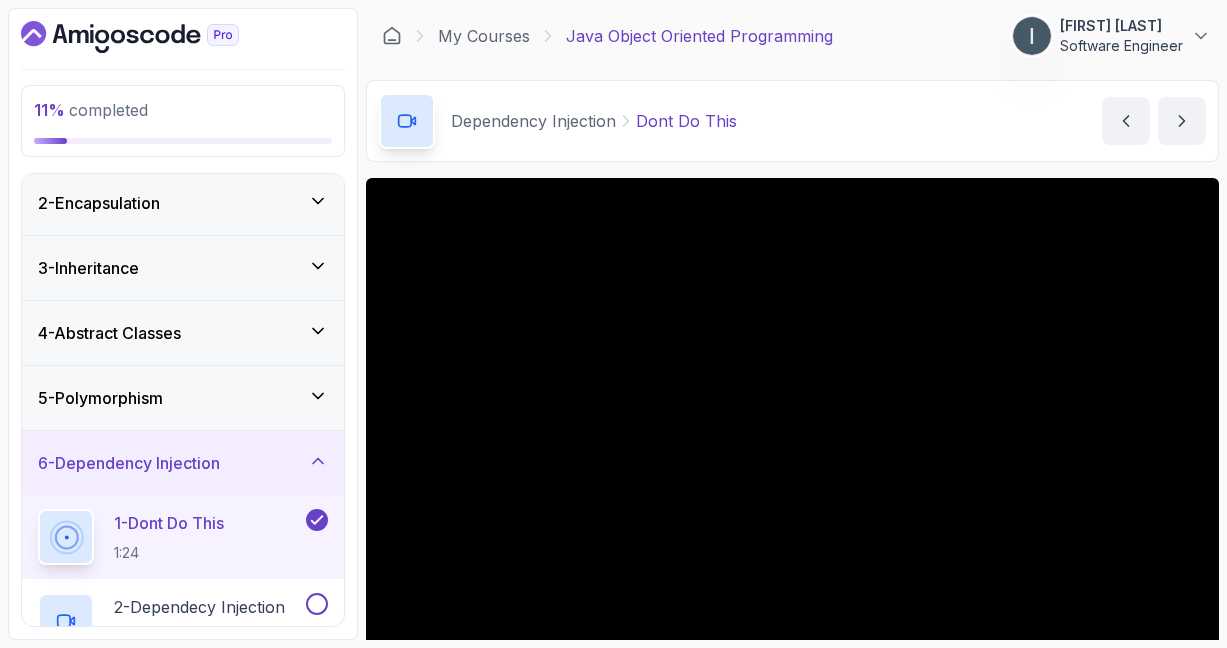 click 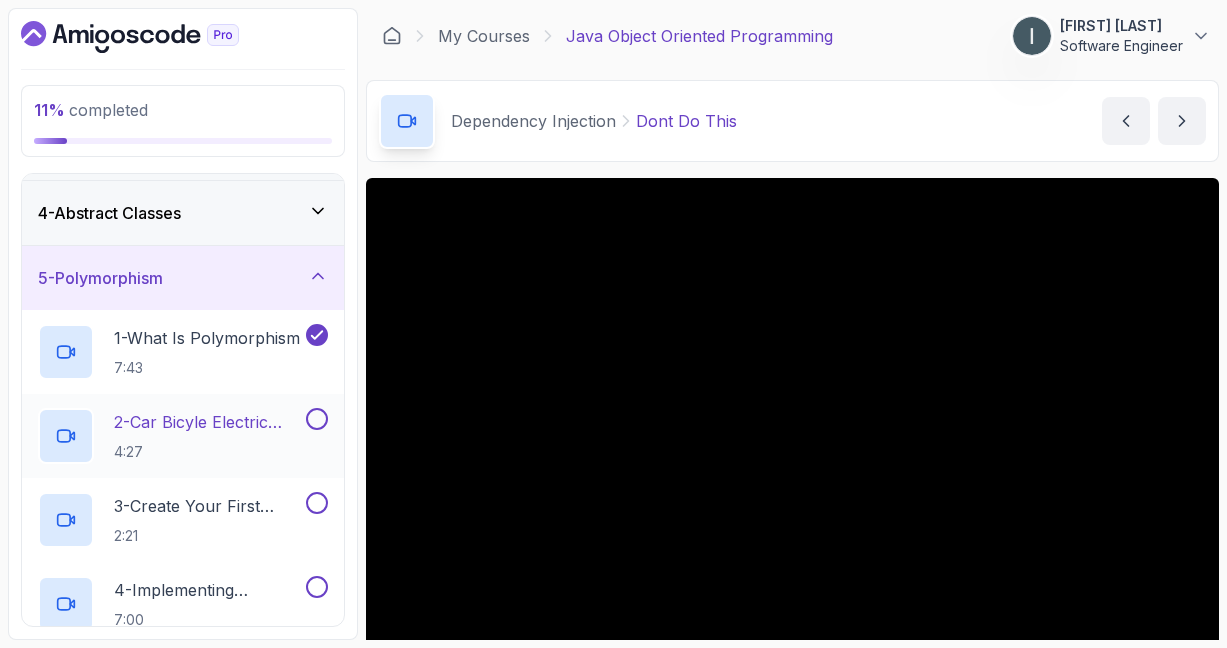scroll, scrollTop: 0, scrollLeft: 0, axis: both 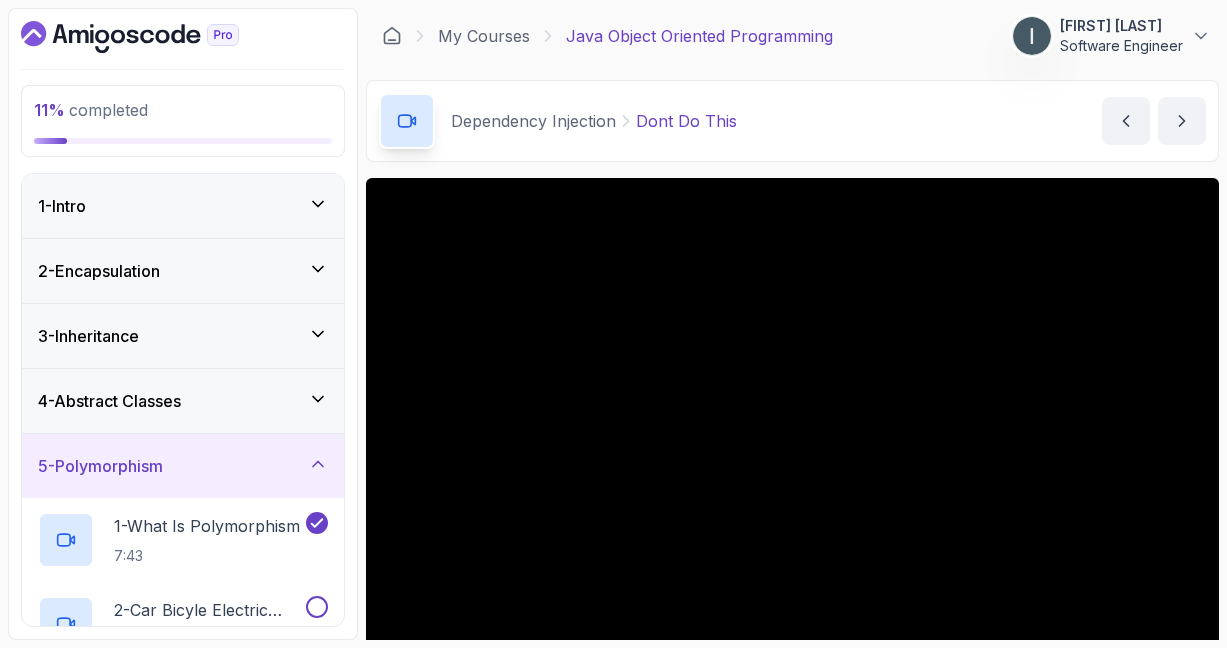 click on "2  -  Encapsulation" at bounding box center [183, 271] 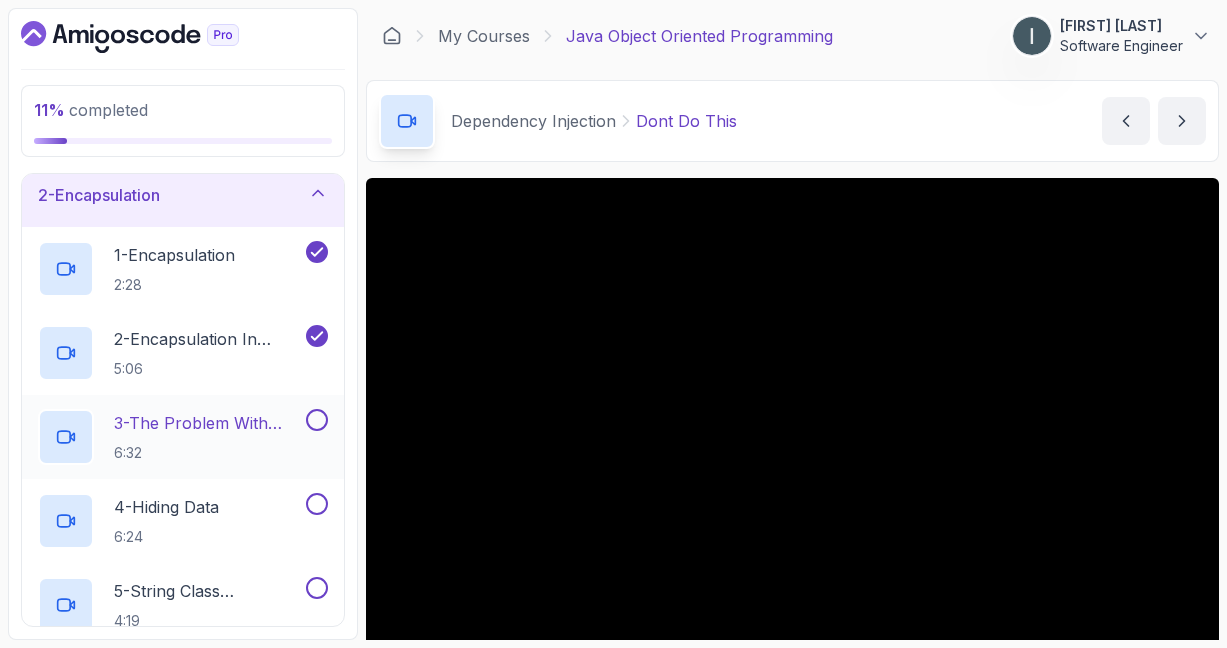 scroll, scrollTop: 120, scrollLeft: 0, axis: vertical 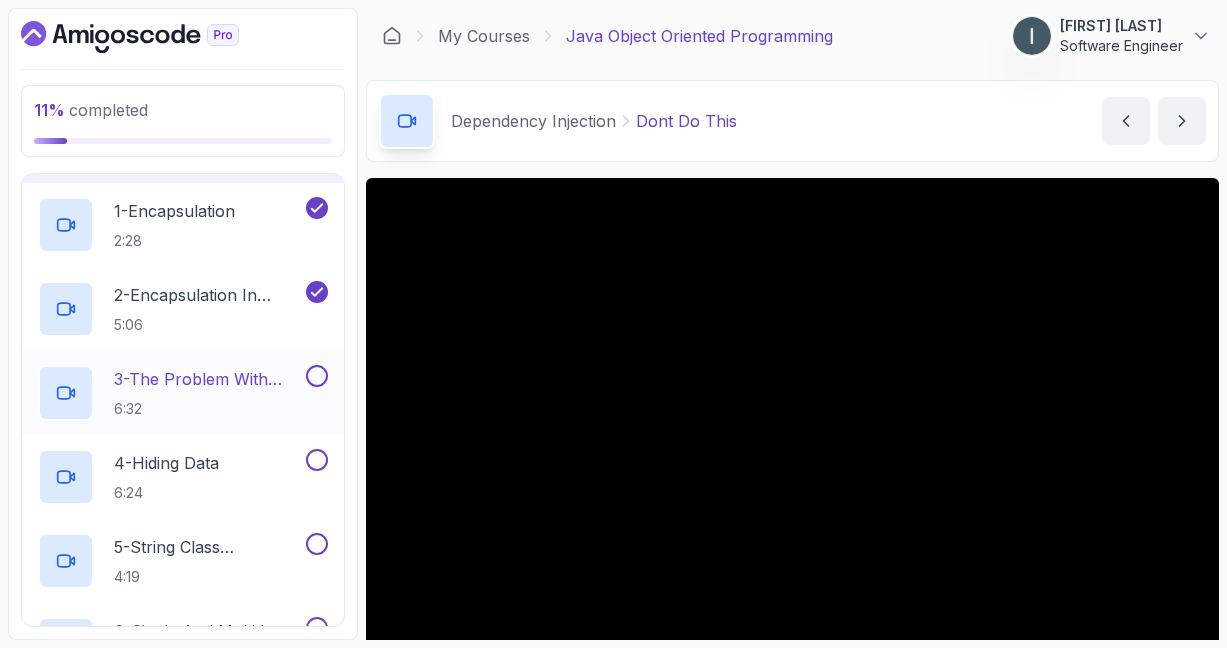 click at bounding box center (317, 376) 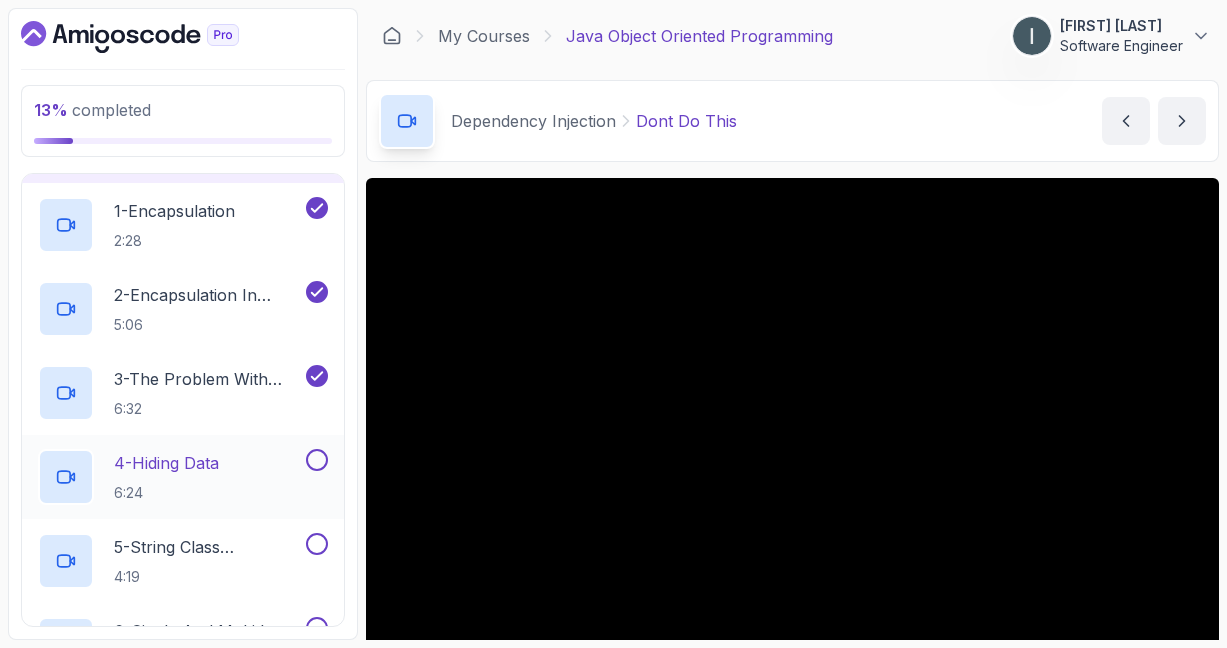 click at bounding box center (317, 460) 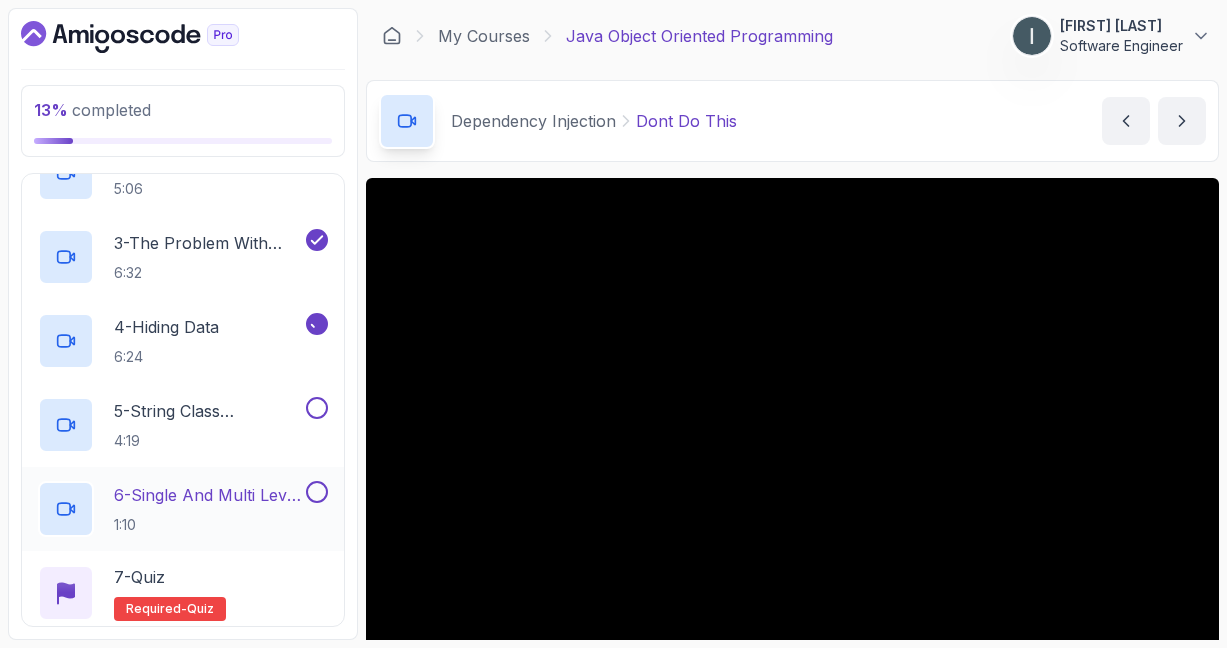 scroll, scrollTop: 360, scrollLeft: 0, axis: vertical 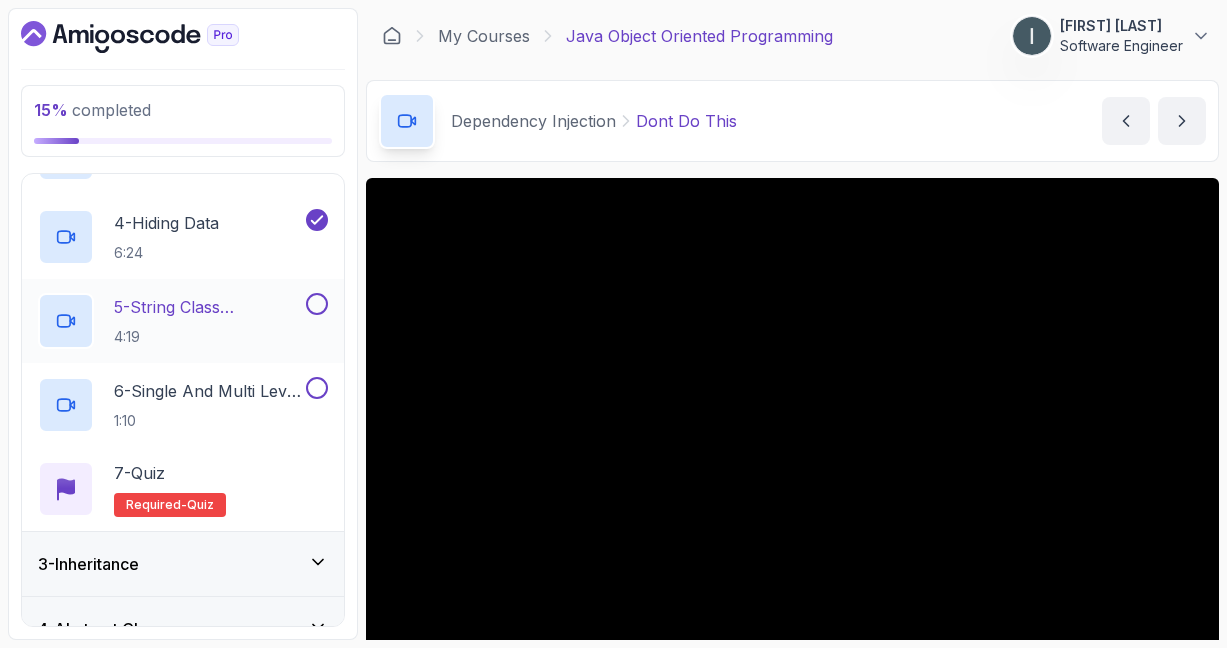 click at bounding box center (317, 304) 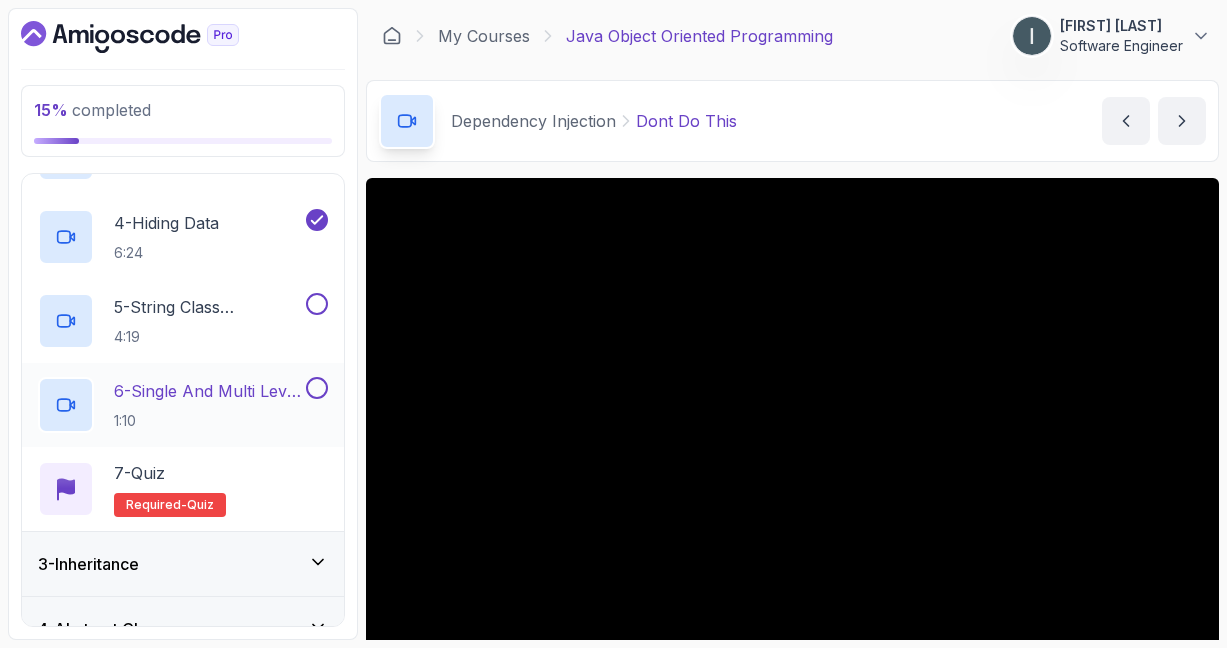 click at bounding box center [317, 388] 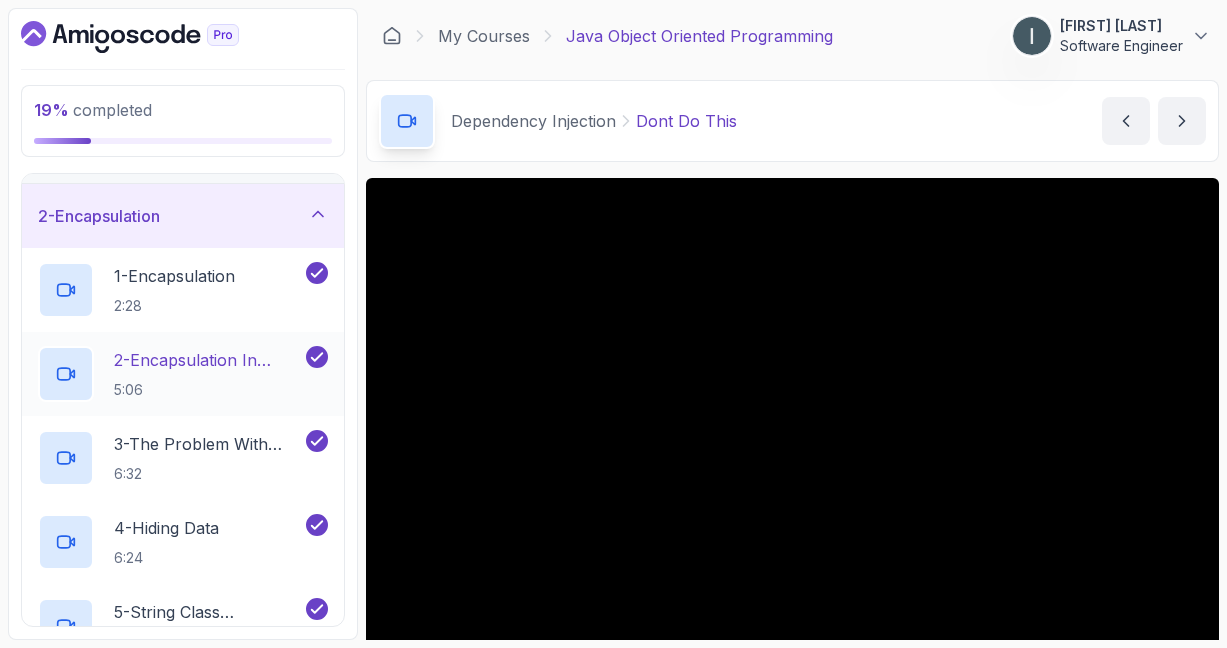 scroll, scrollTop: 0, scrollLeft: 0, axis: both 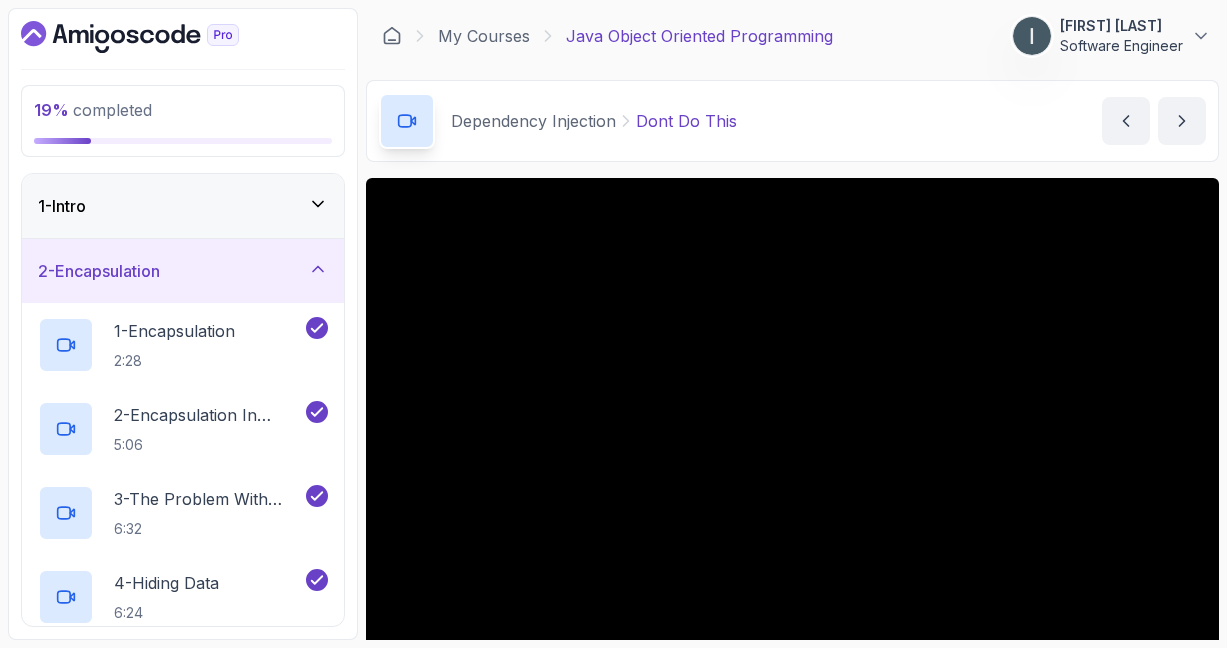 click on "1  -  Intro" at bounding box center [183, 206] 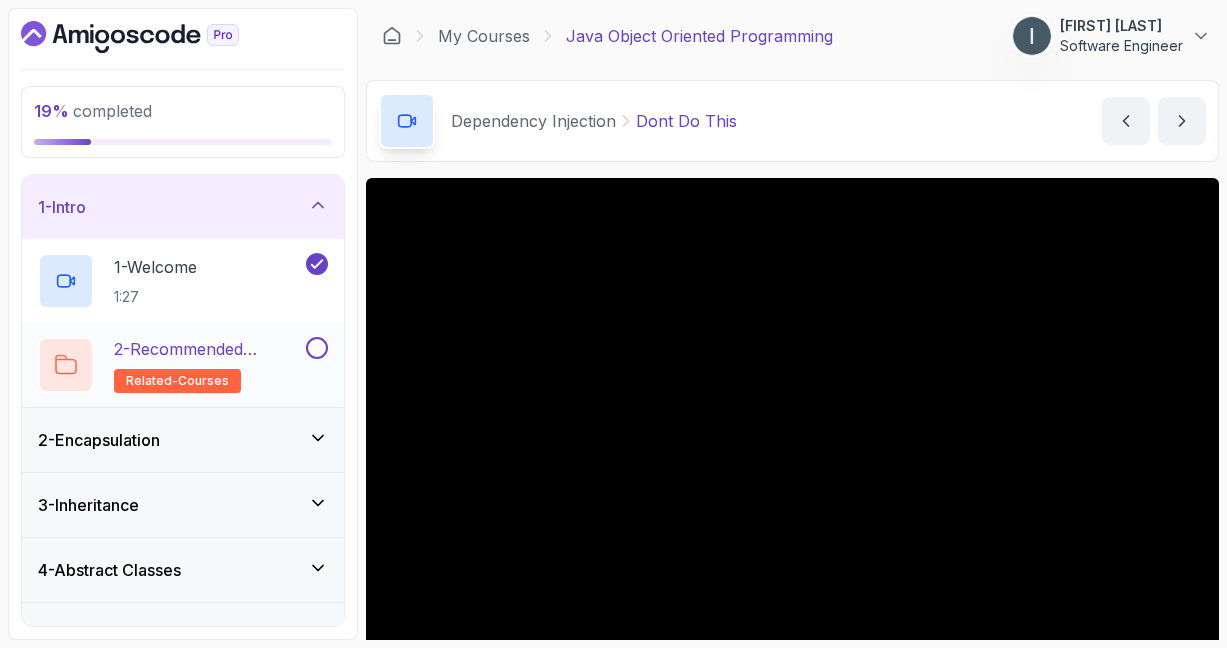 click at bounding box center (317, 348) 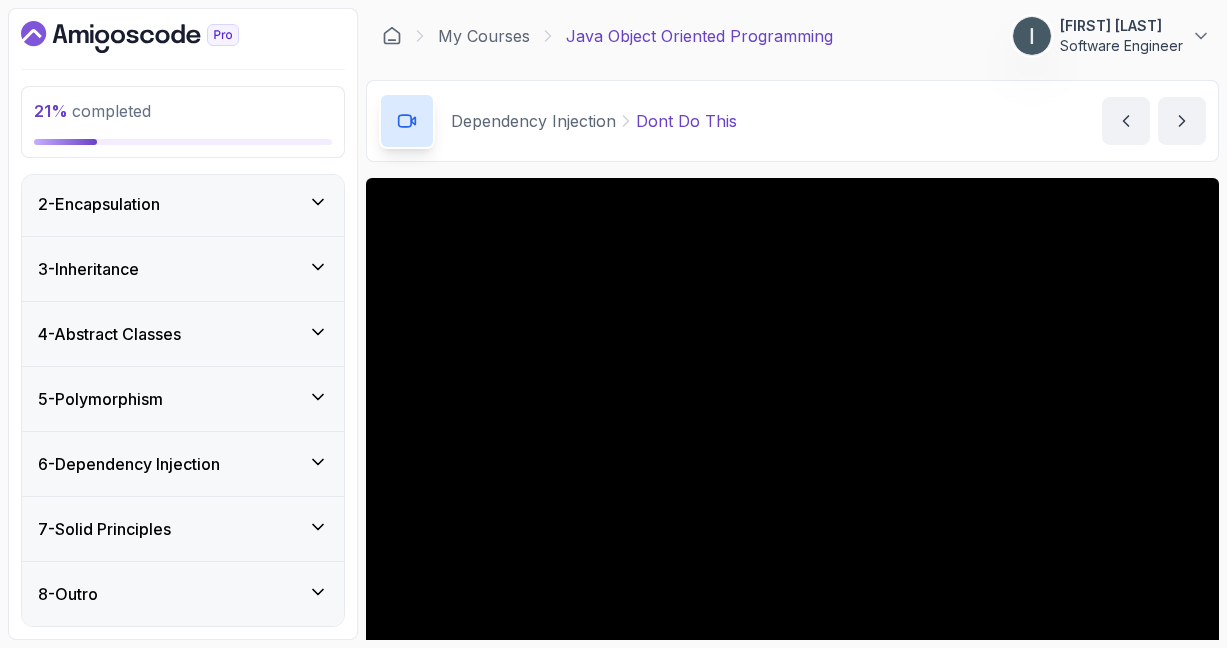 click on "3  -  Inheritance" at bounding box center [183, 269] 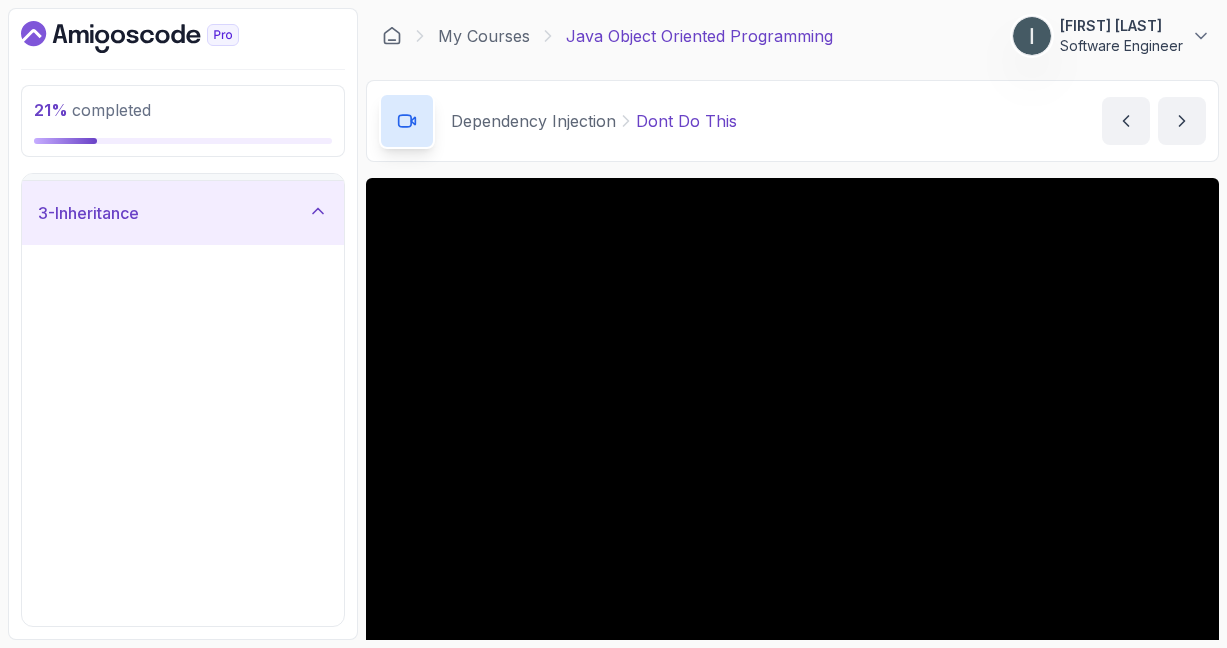 scroll, scrollTop: 68, scrollLeft: 0, axis: vertical 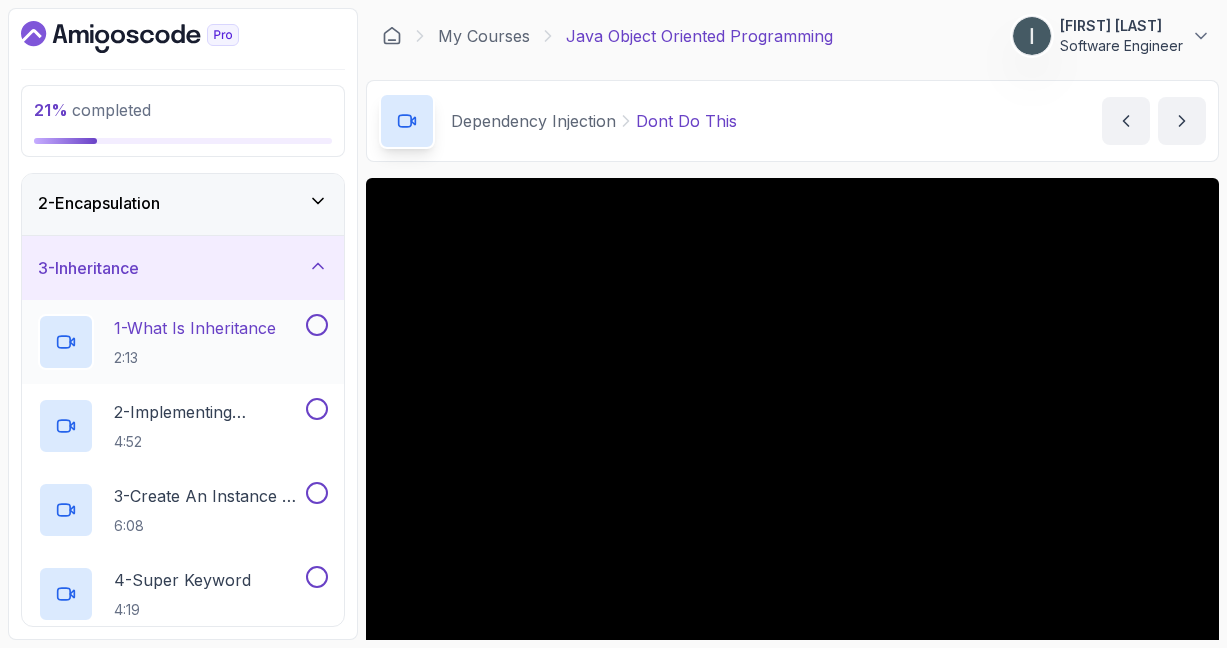 click at bounding box center [317, 325] 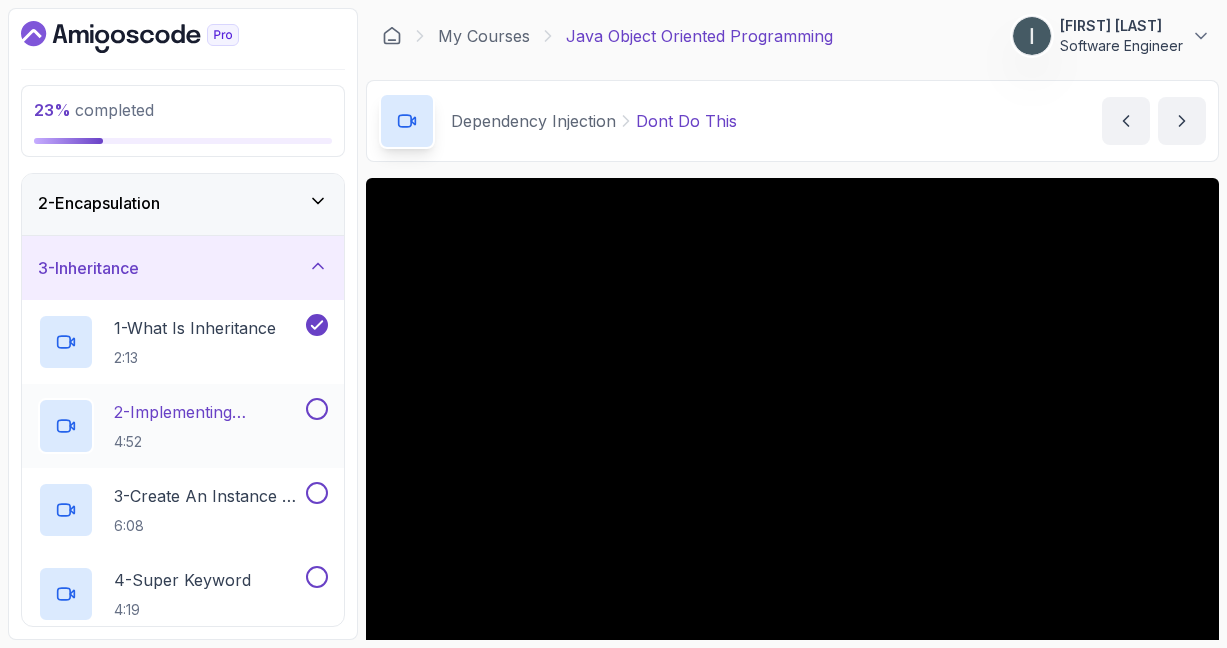click at bounding box center [317, 409] 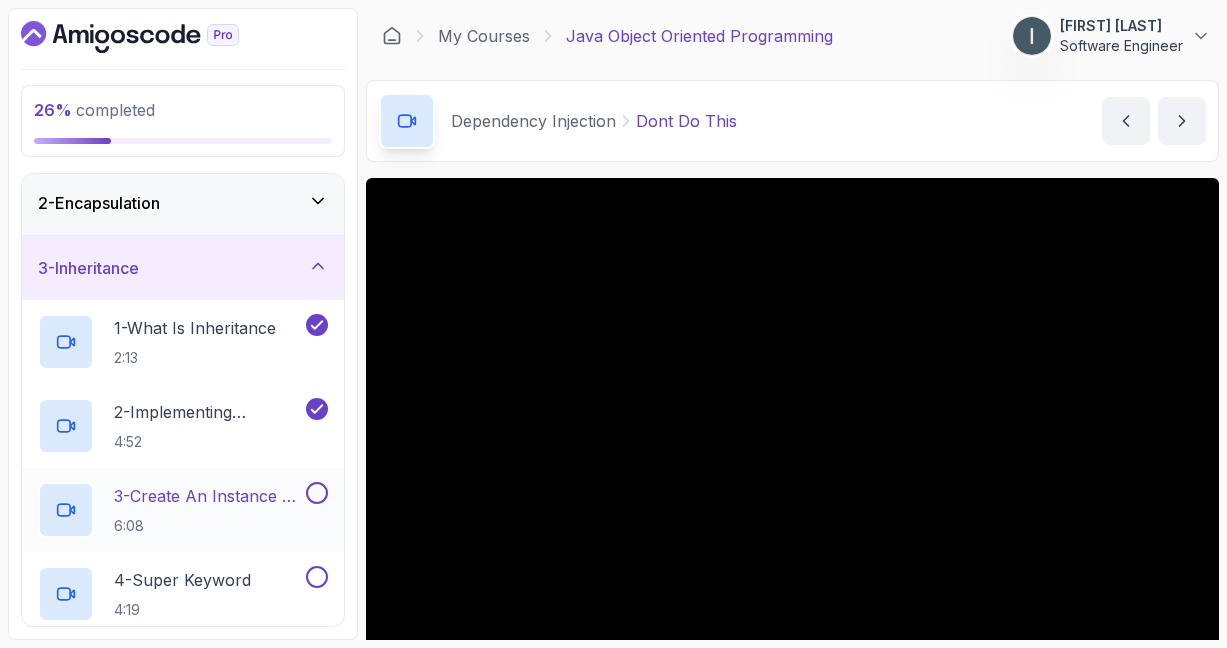 click at bounding box center (317, 493) 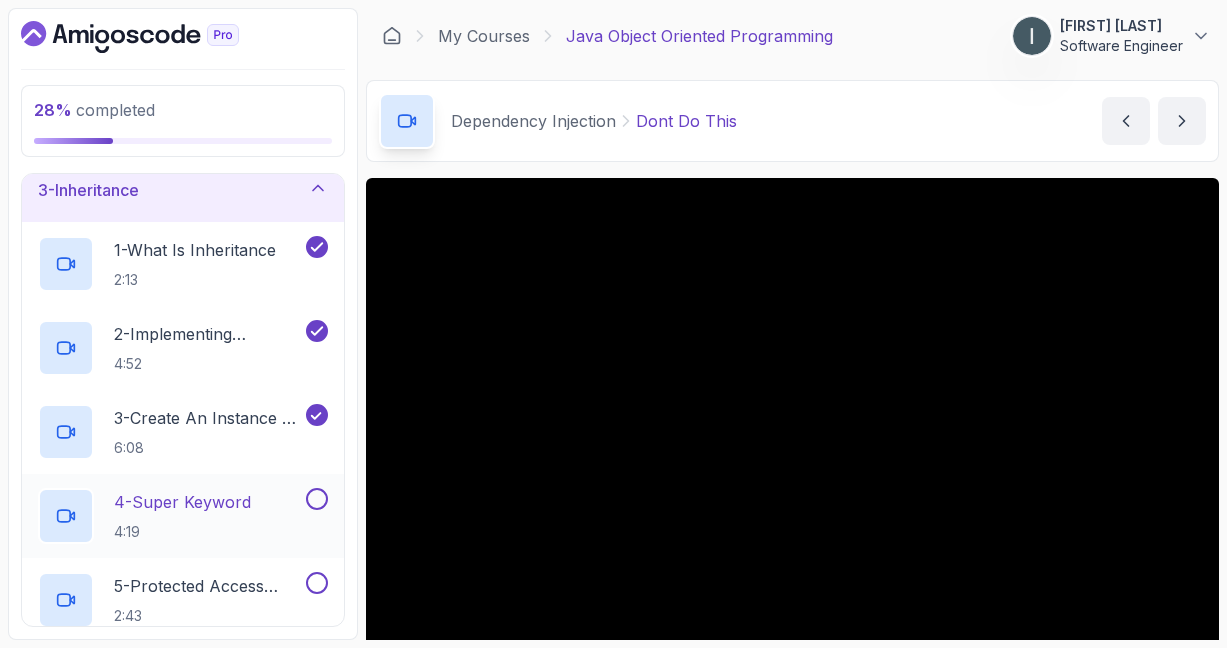 scroll, scrollTop: 188, scrollLeft: 0, axis: vertical 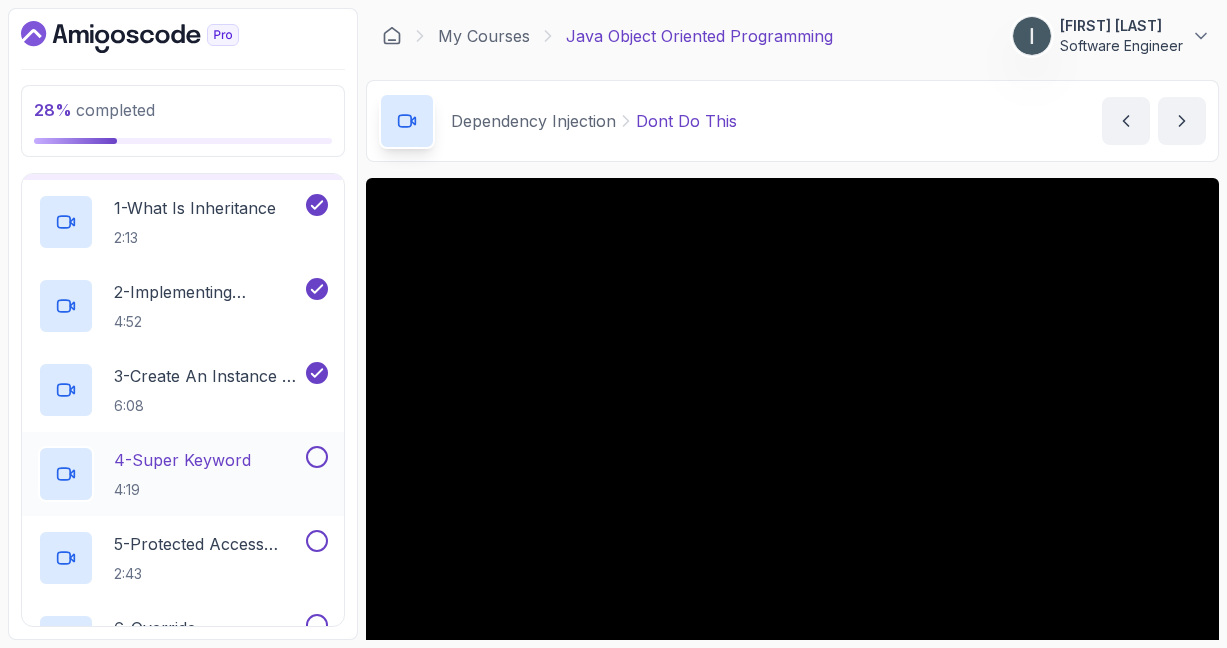 click at bounding box center (317, 457) 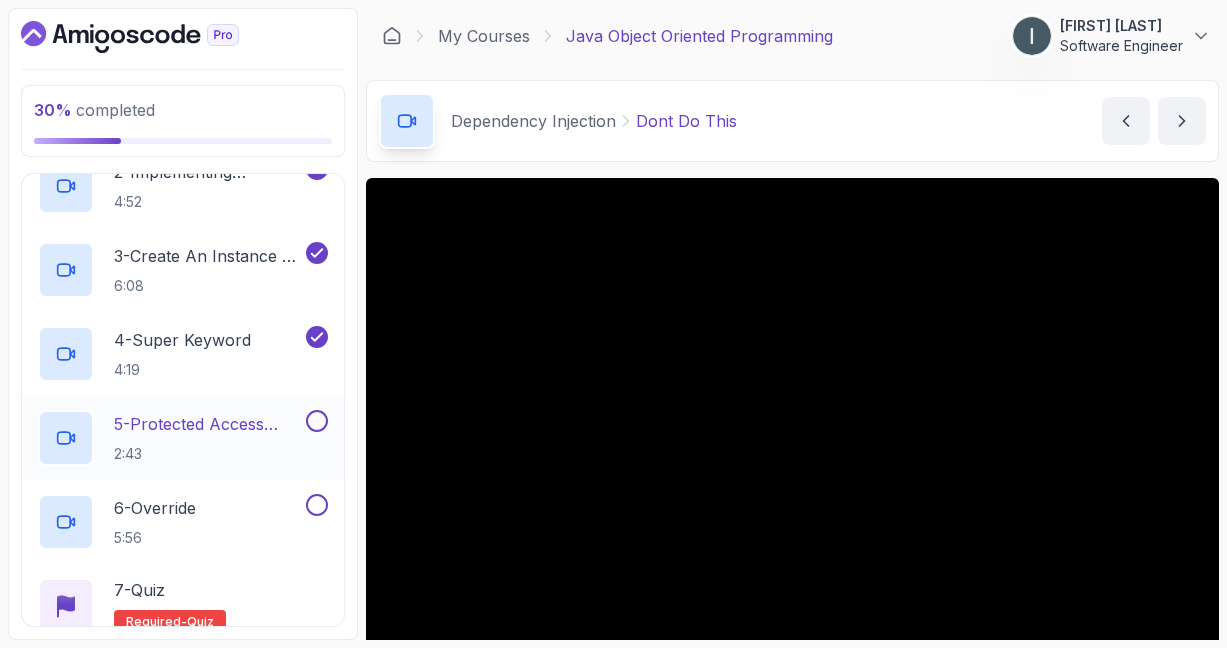 click at bounding box center (317, 421) 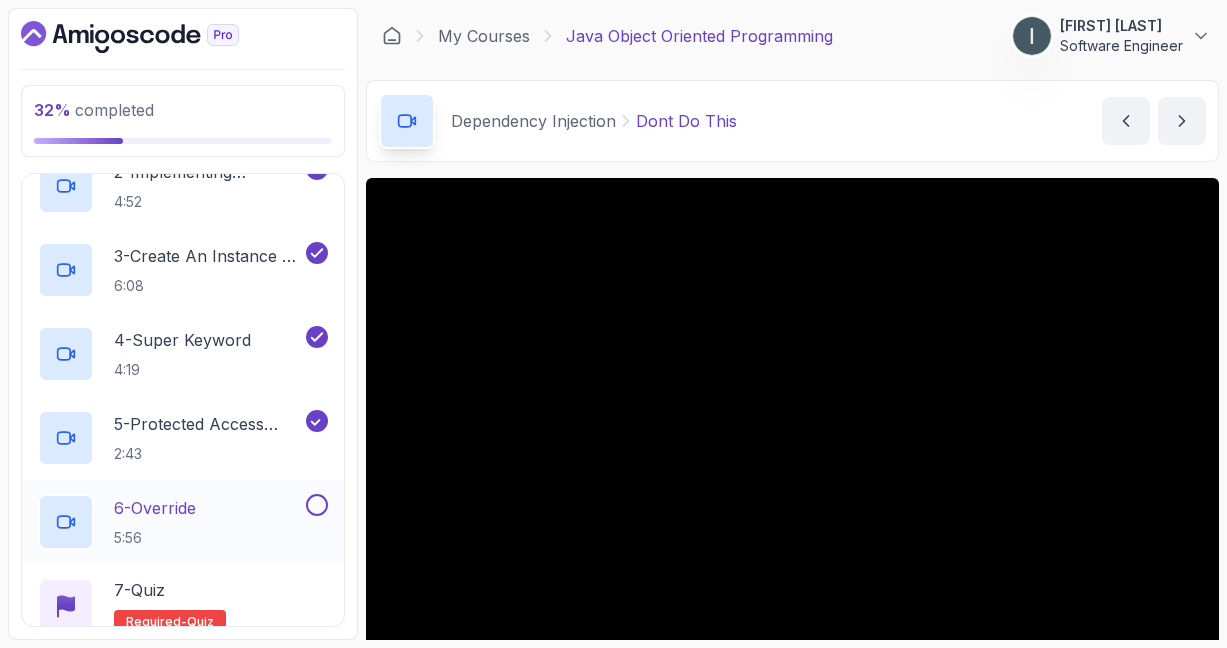 click at bounding box center [317, 505] 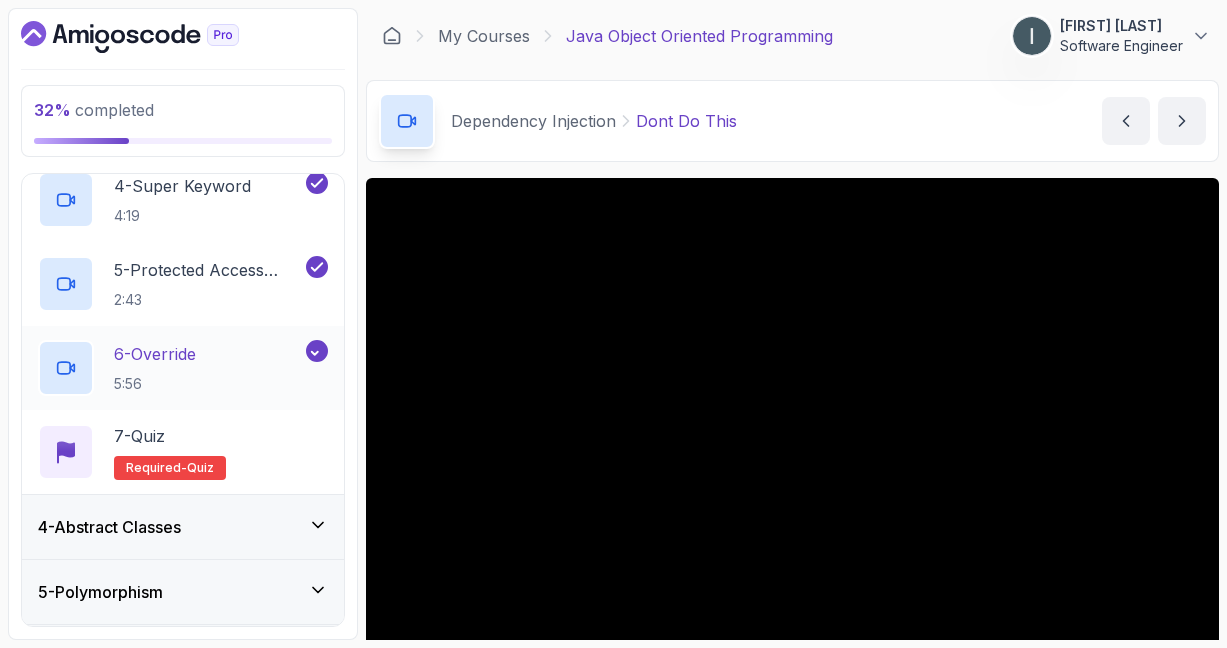 scroll, scrollTop: 548, scrollLeft: 0, axis: vertical 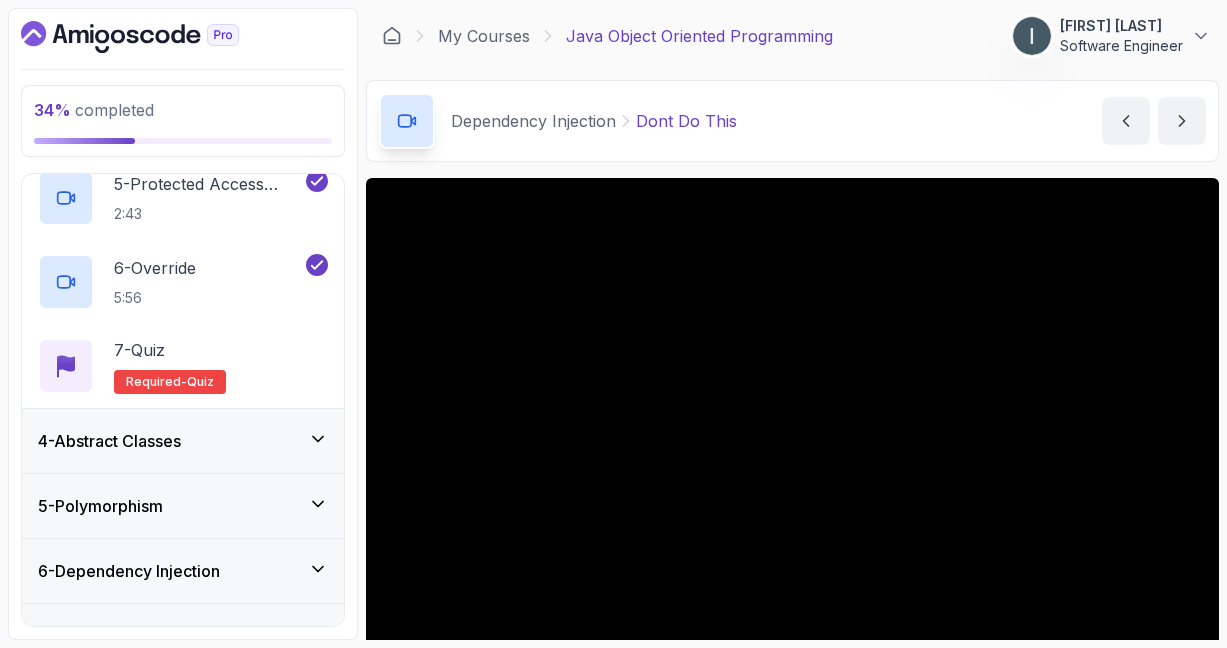 click on "4  -  Abstract Classes" at bounding box center (183, 441) 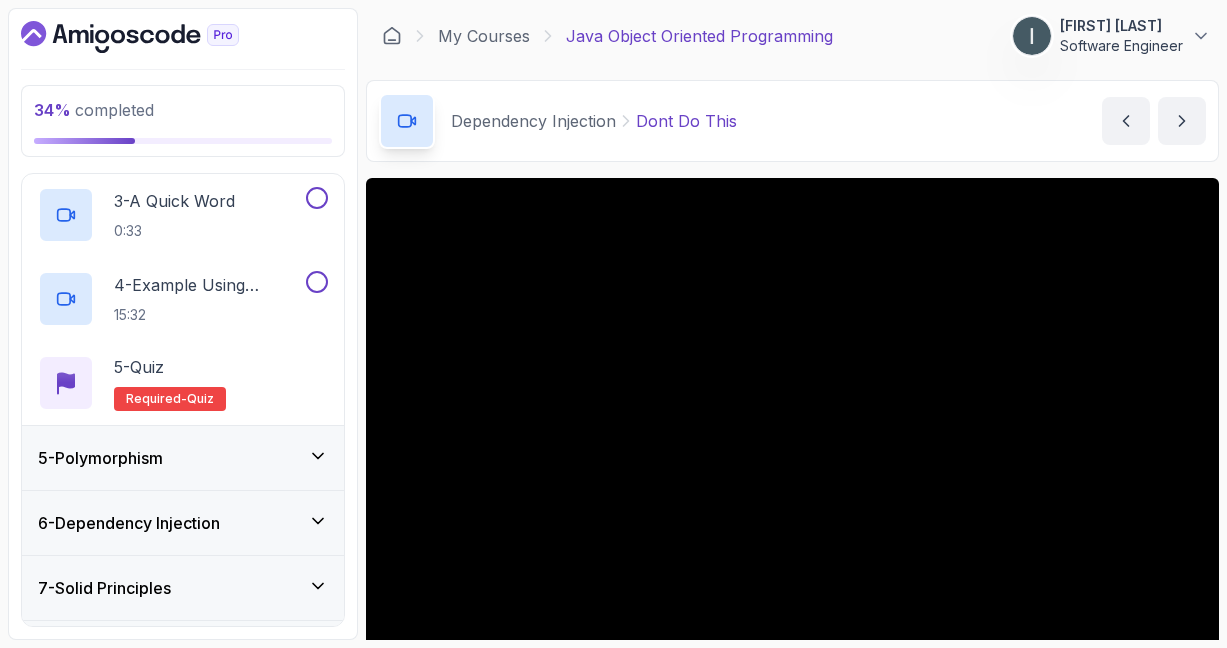 scroll, scrollTop: 487, scrollLeft: 0, axis: vertical 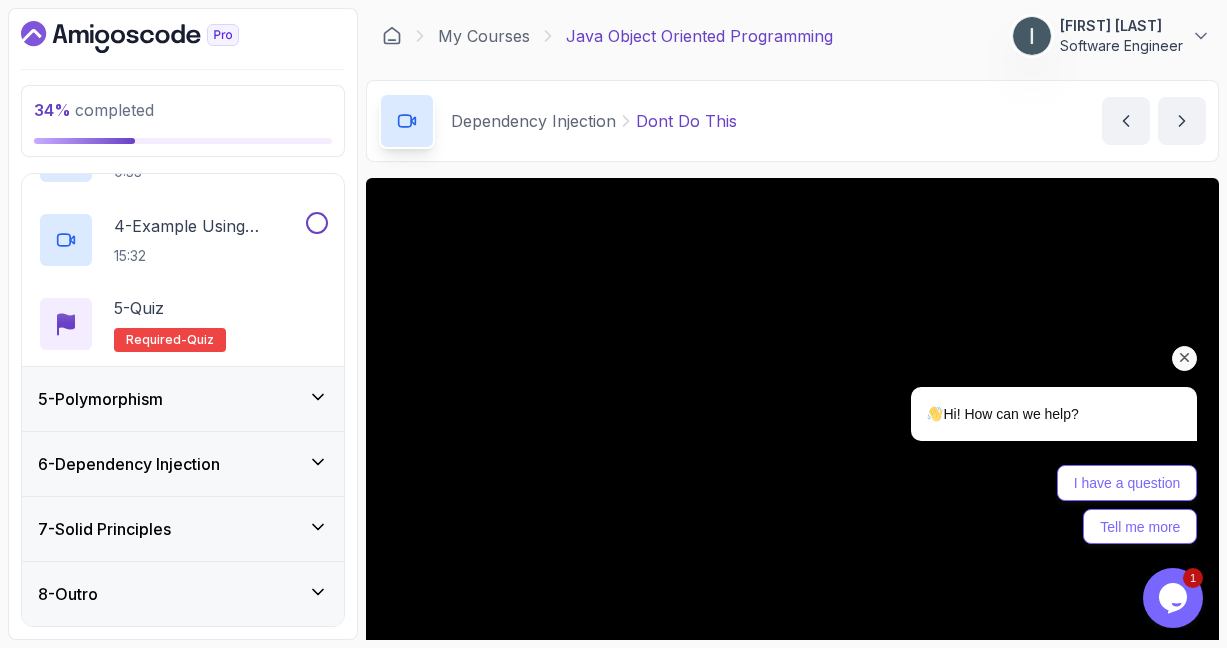 click at bounding box center (1185, 358) 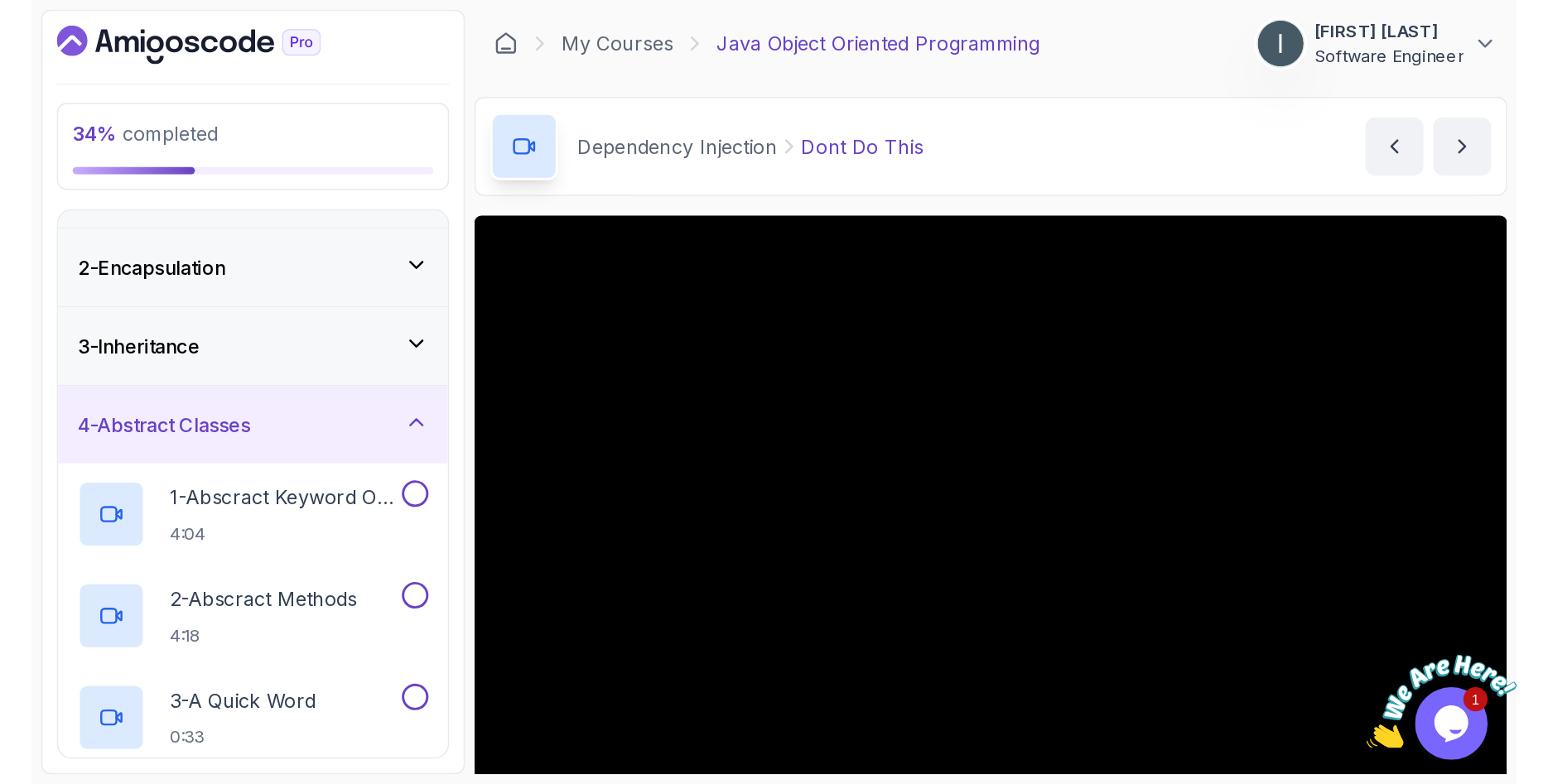scroll, scrollTop: 6, scrollLeft: 0, axis: vertical 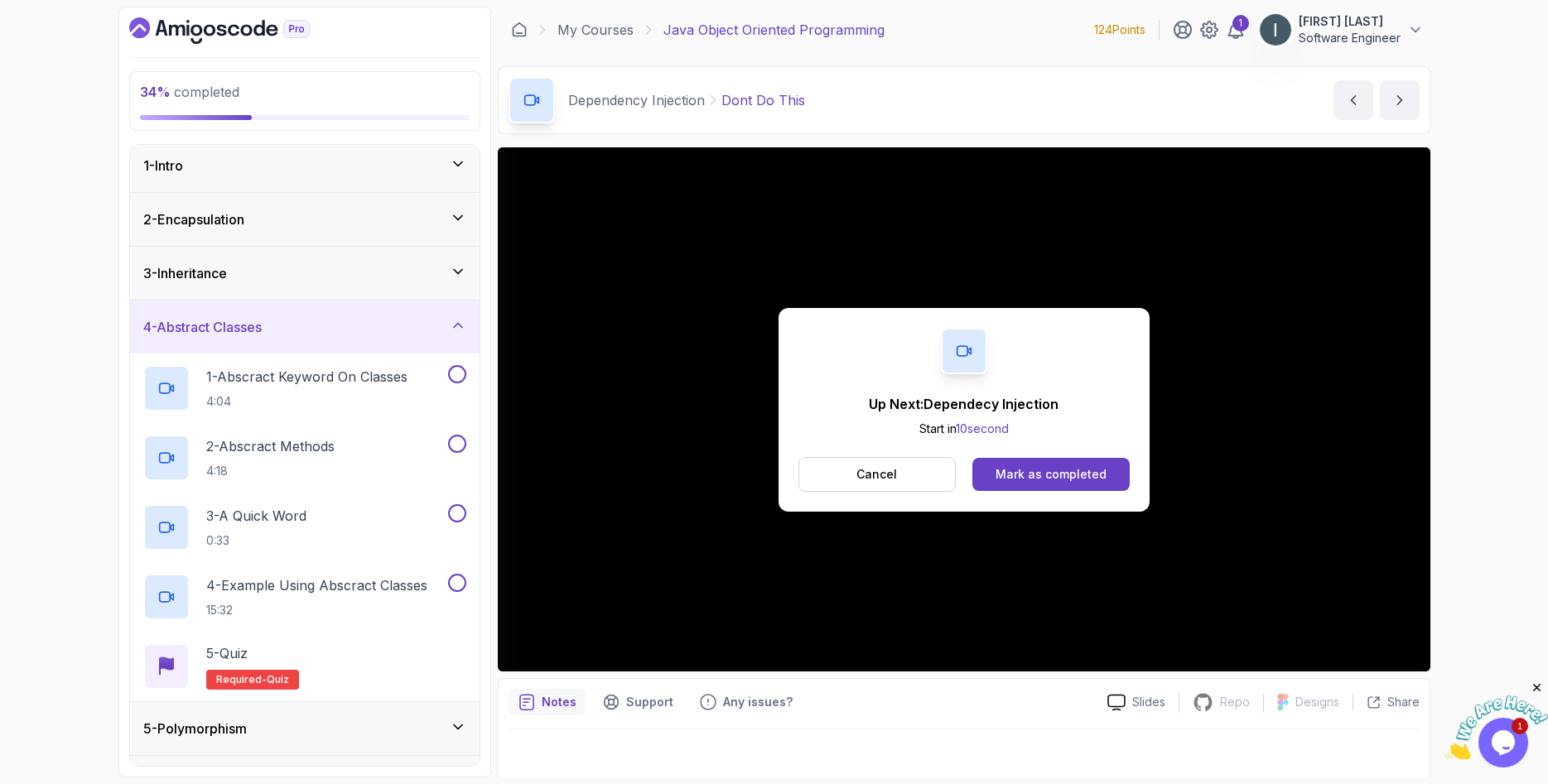 click at bounding box center (1497, 728) 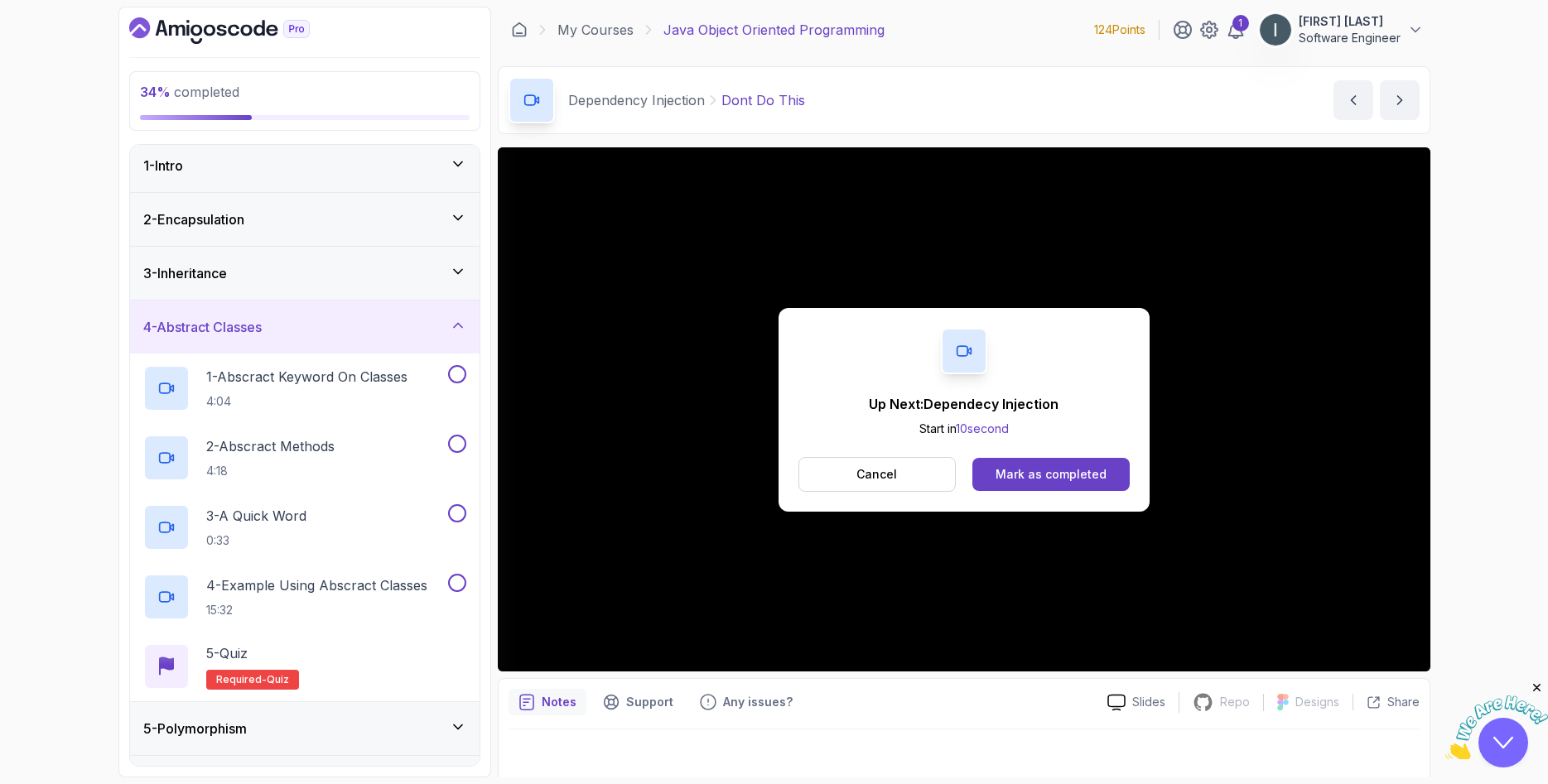 scroll, scrollTop: 0, scrollLeft: 0, axis: both 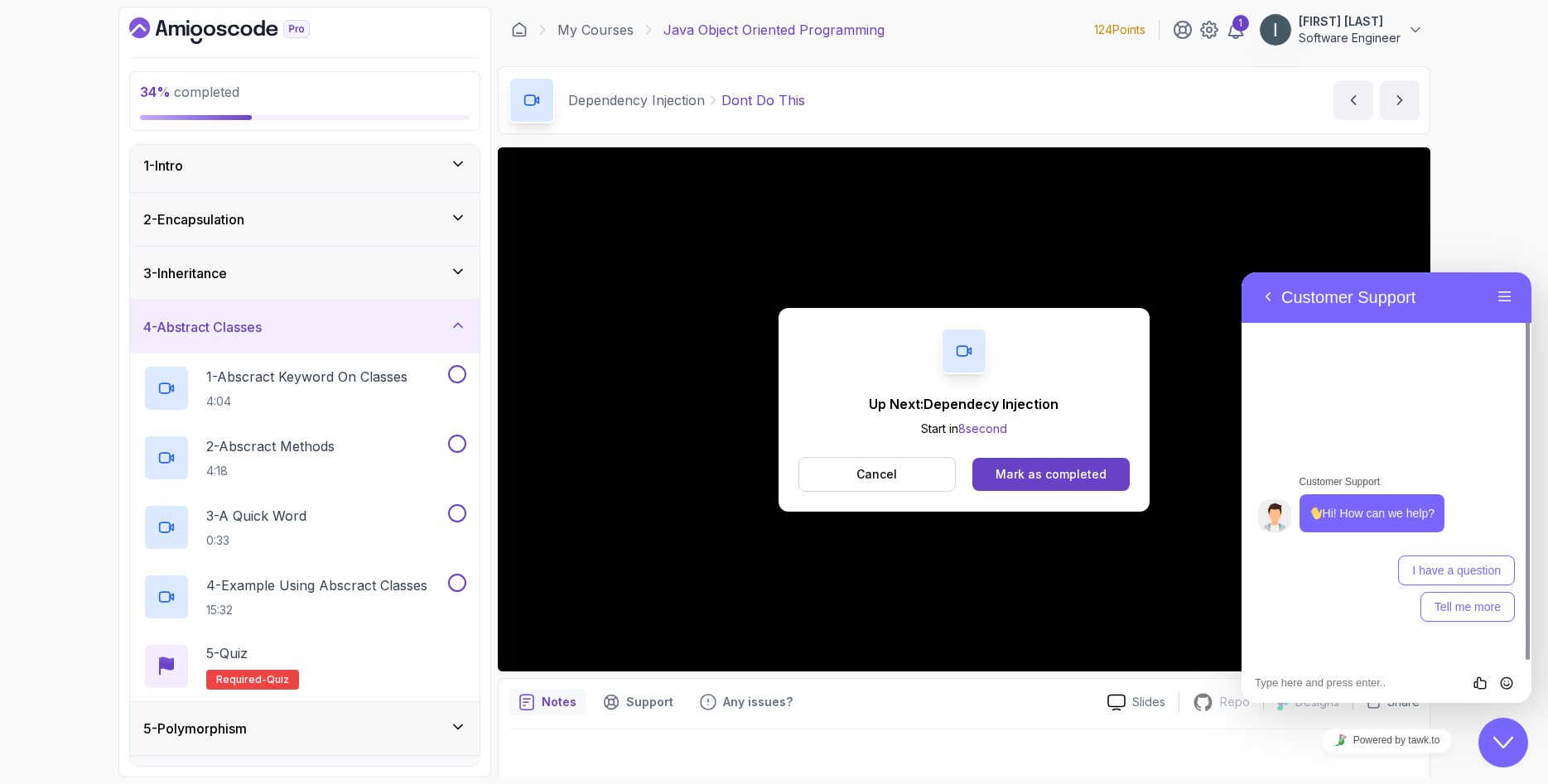 click on "Close Chat This icon closes the chat window." at bounding box center [1503, 743] 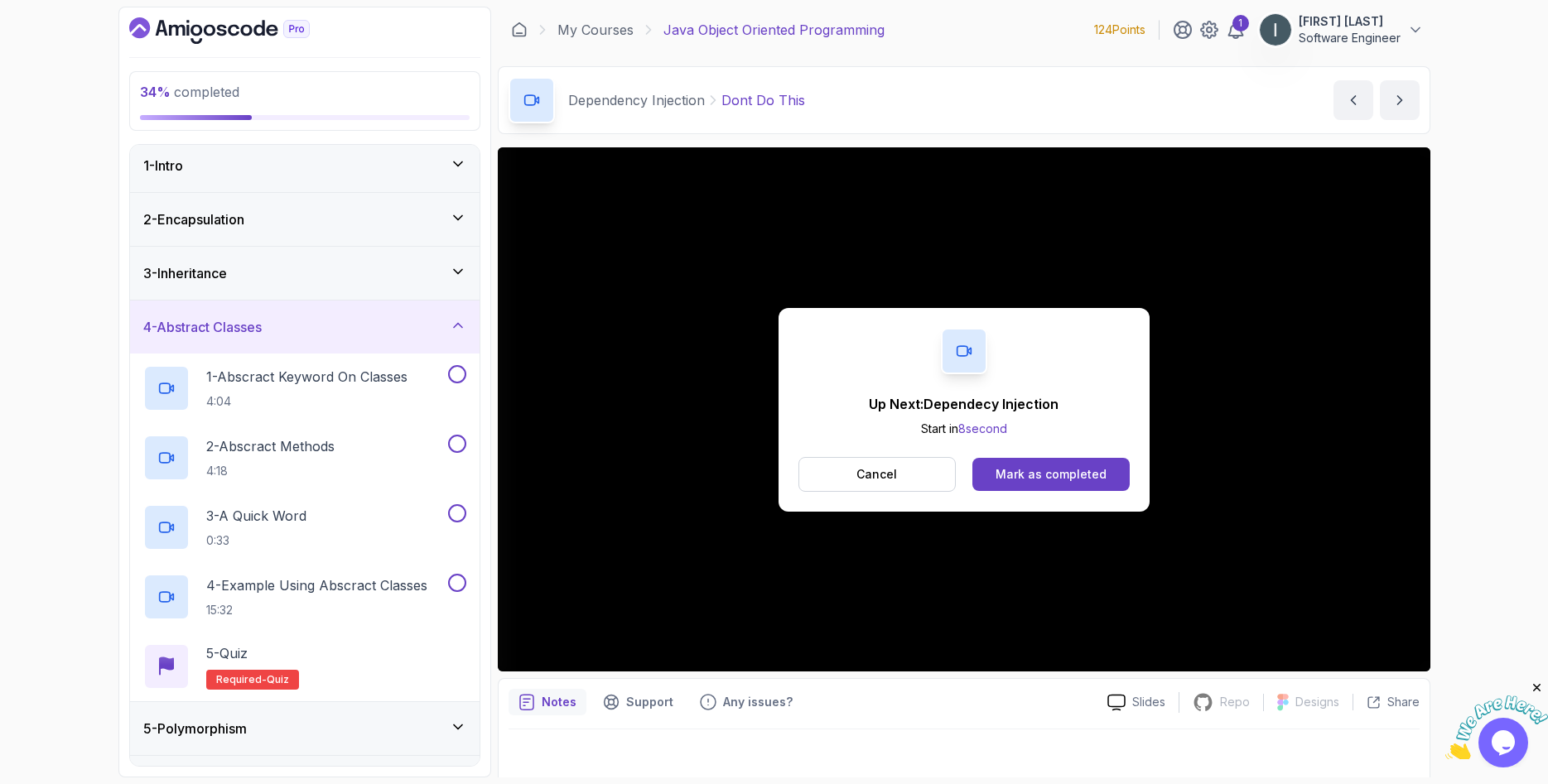 click at bounding box center [1497, 728] 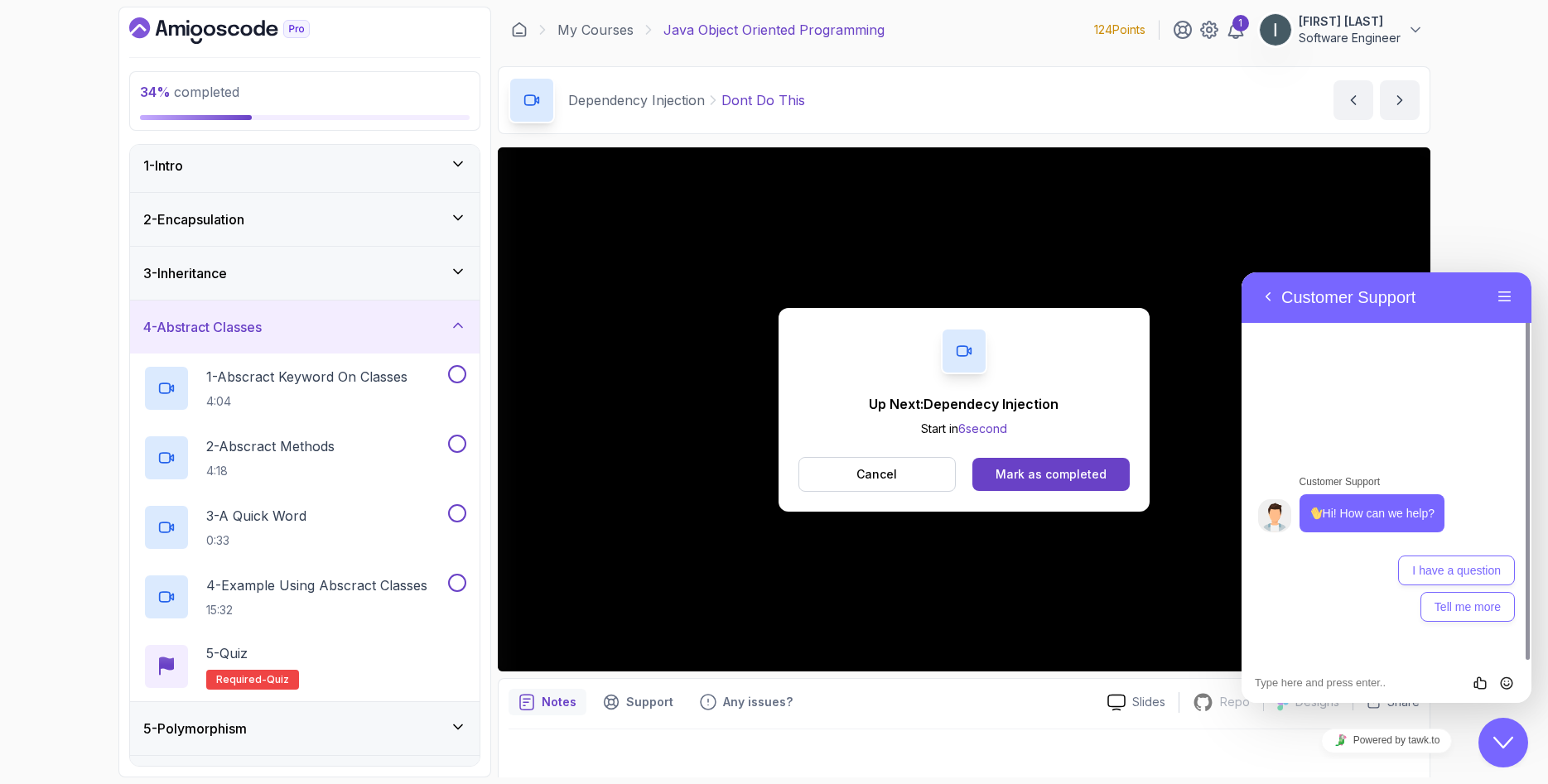 click on "Close Chat This icon closes the chat window." at bounding box center [1503, 743] 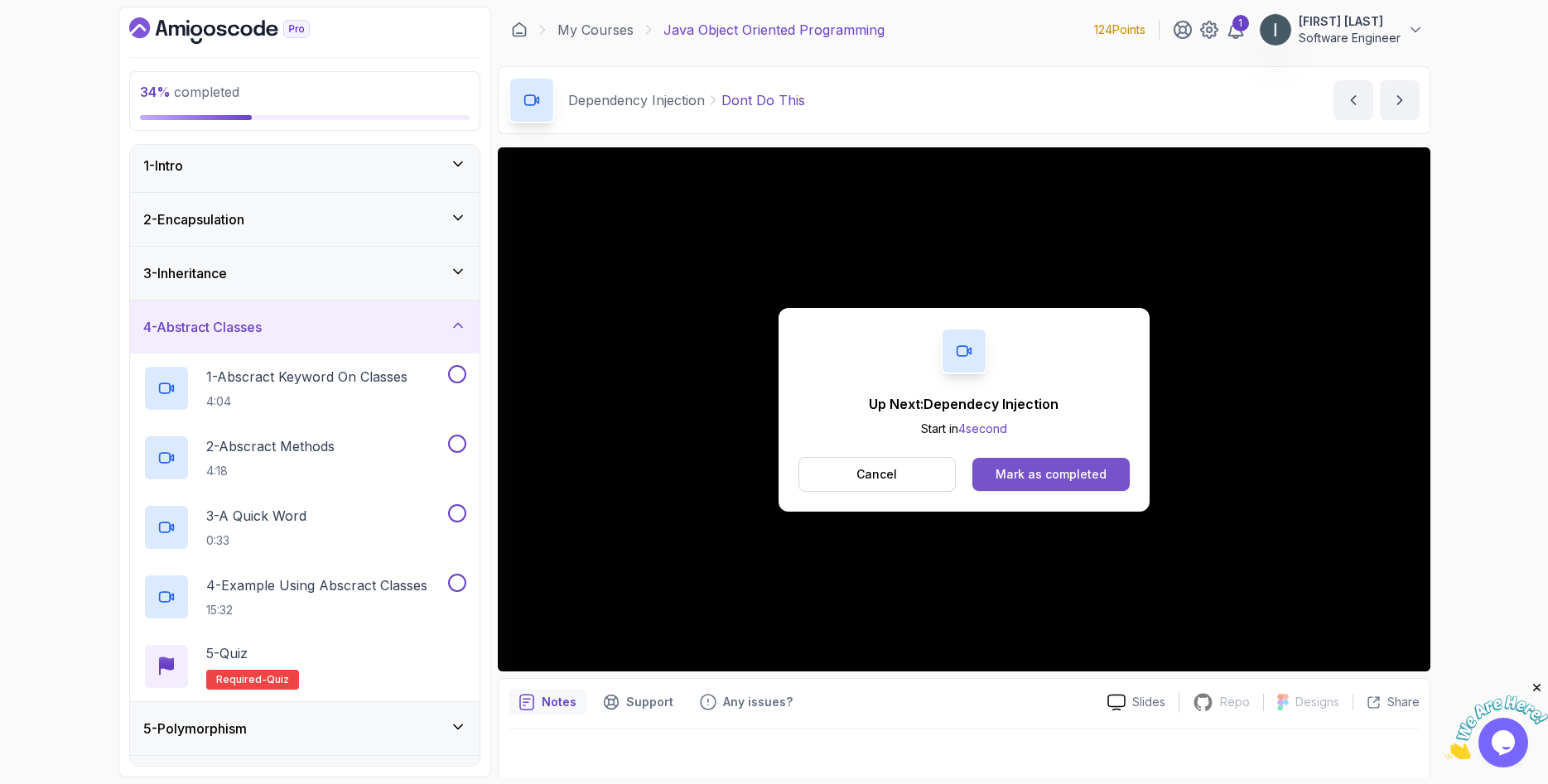 click on "Mark as completed" at bounding box center (1051, 474) 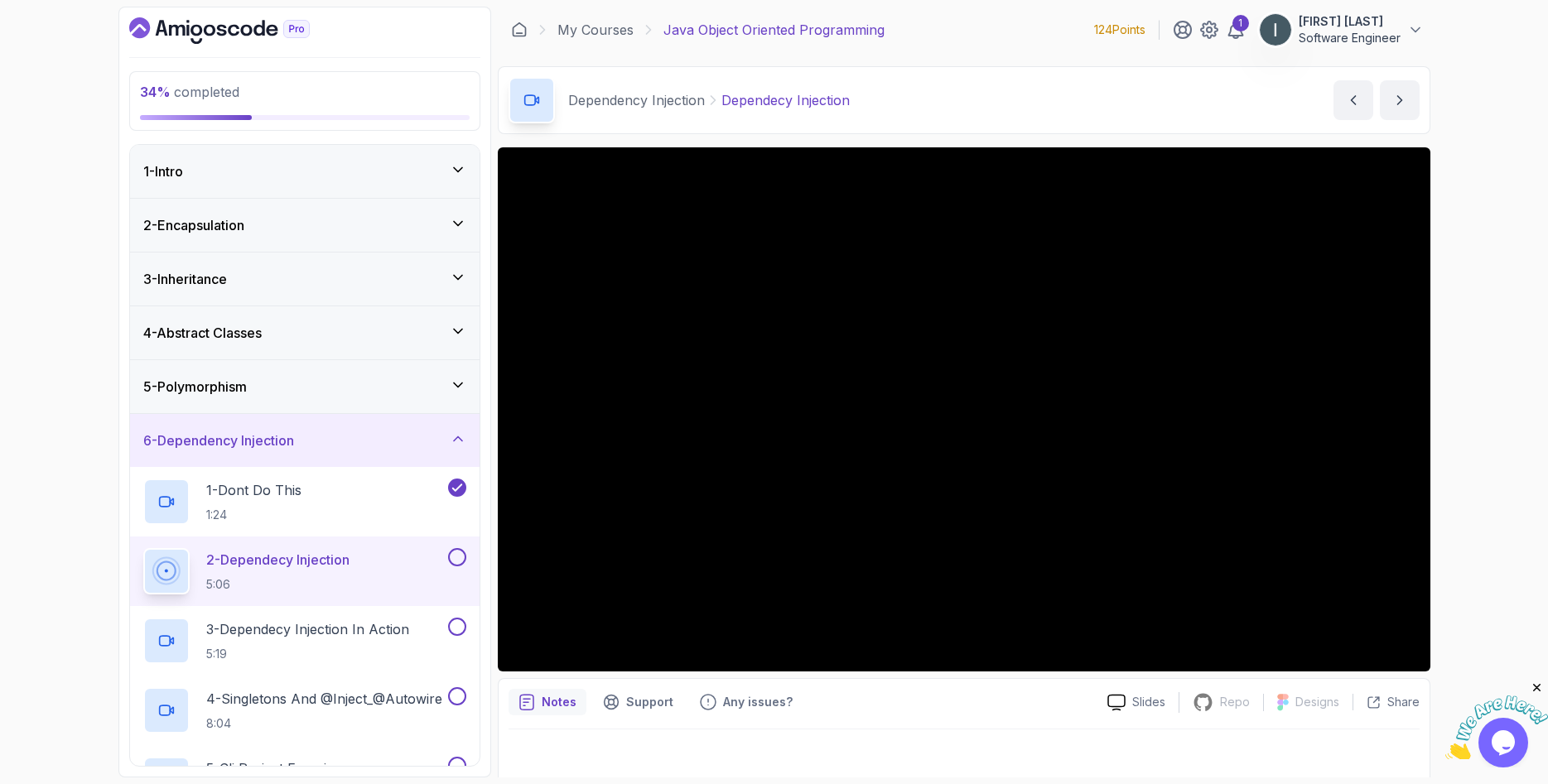 scroll, scrollTop: 226, scrollLeft: 0, axis: vertical 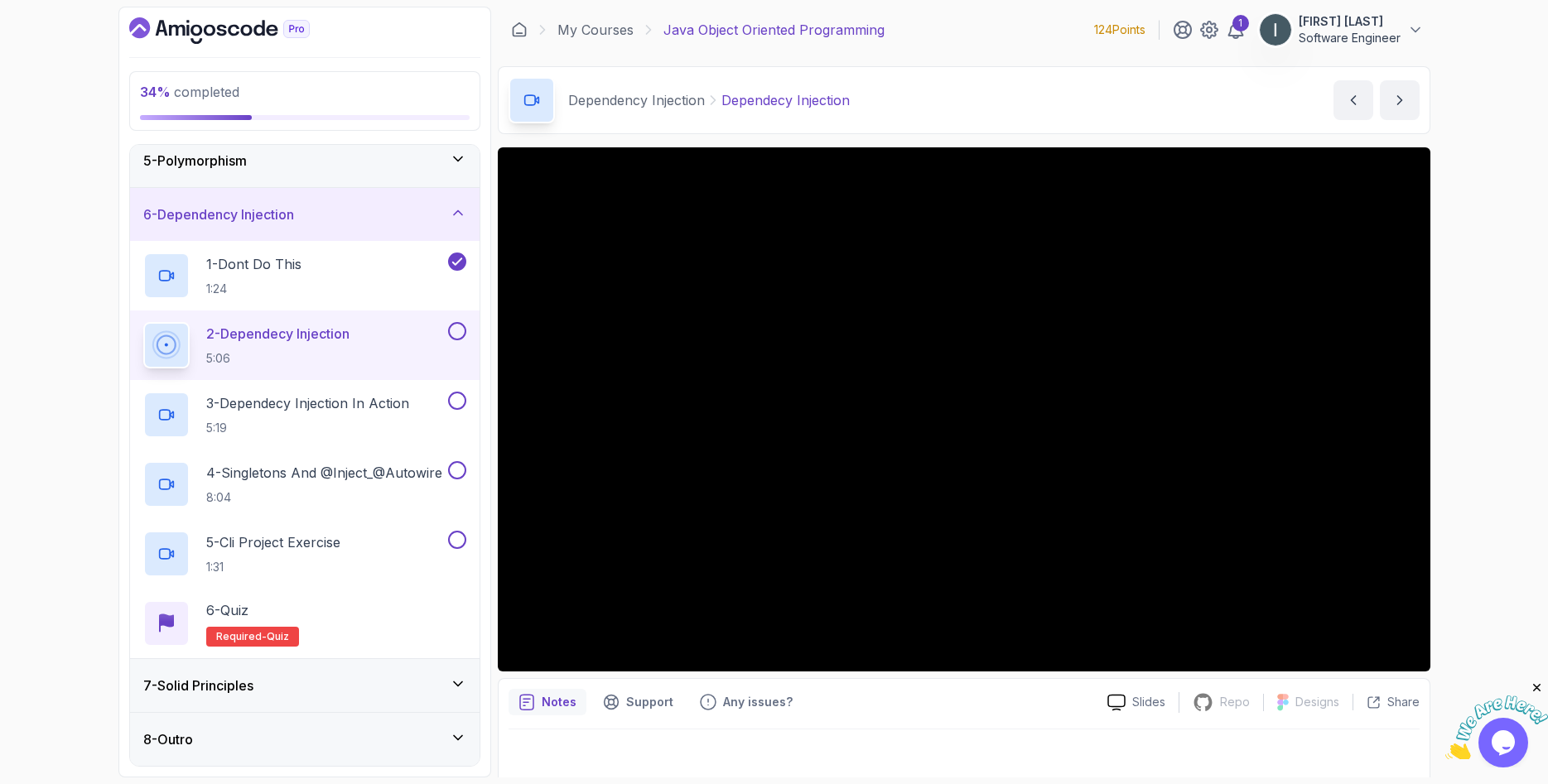 click on "7  -  Solid Principles" at bounding box center (305, 685) 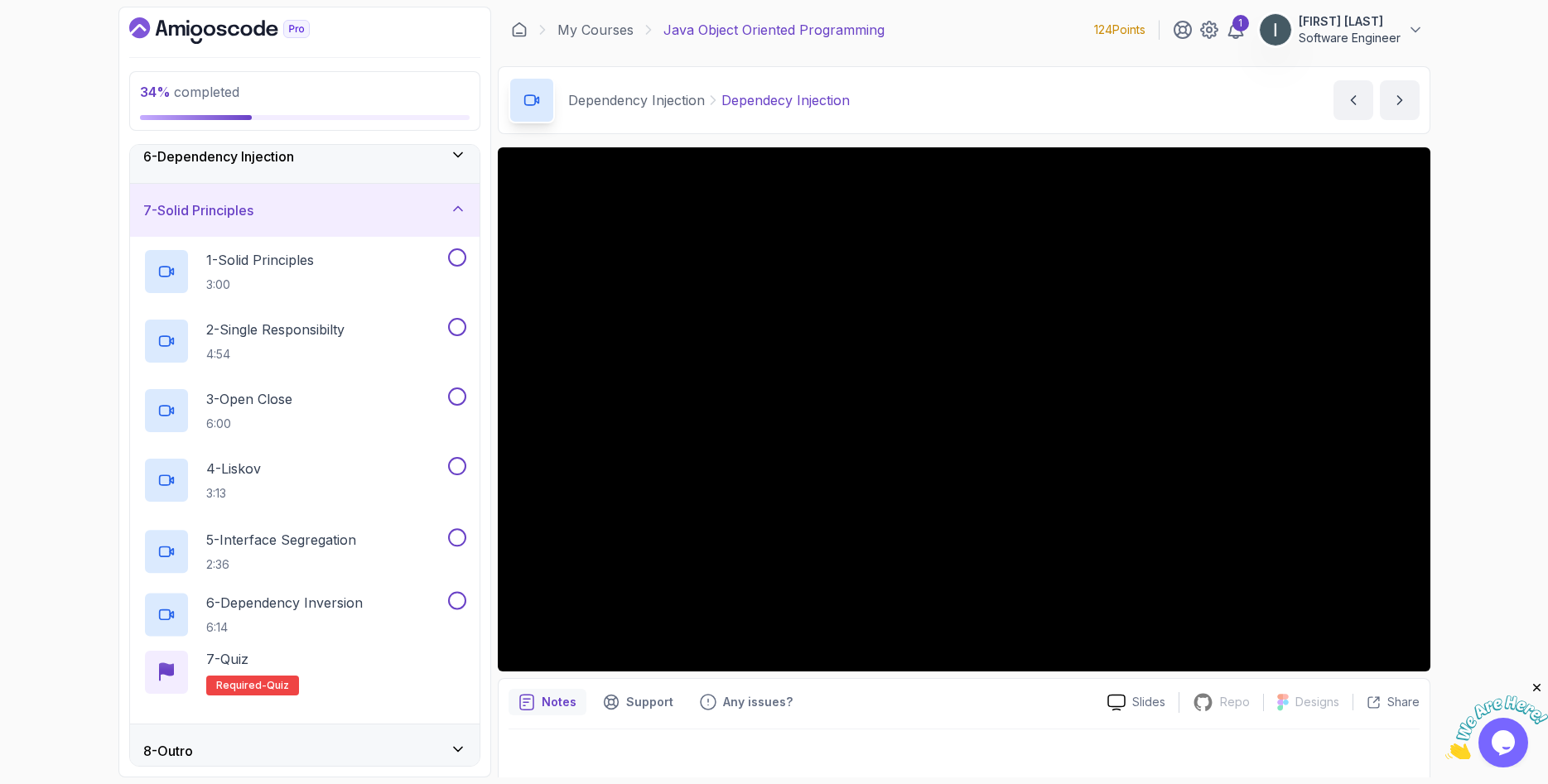 scroll, scrollTop: 296, scrollLeft: 0, axis: vertical 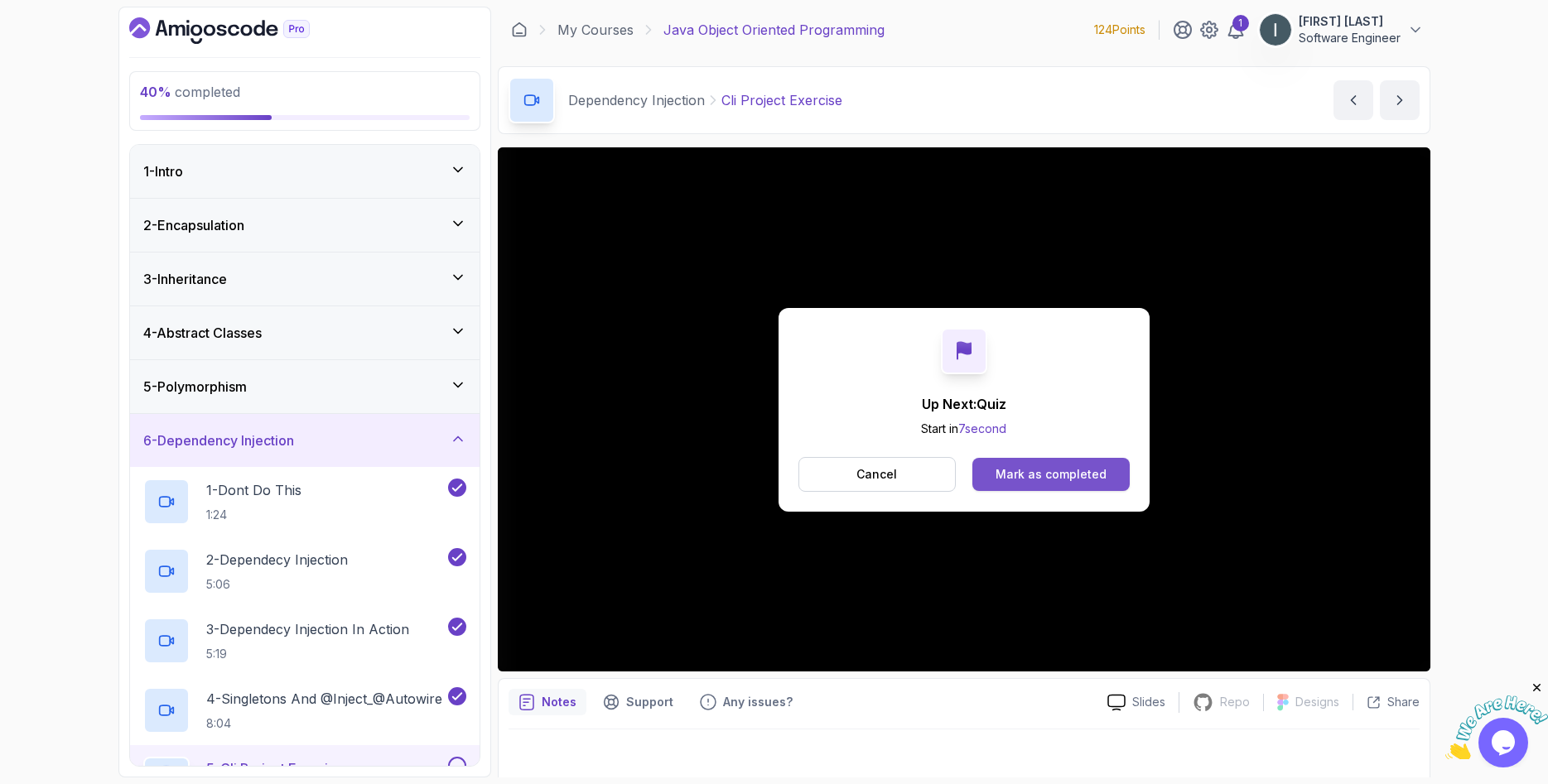 click on "Mark as completed" at bounding box center [1050, 474] 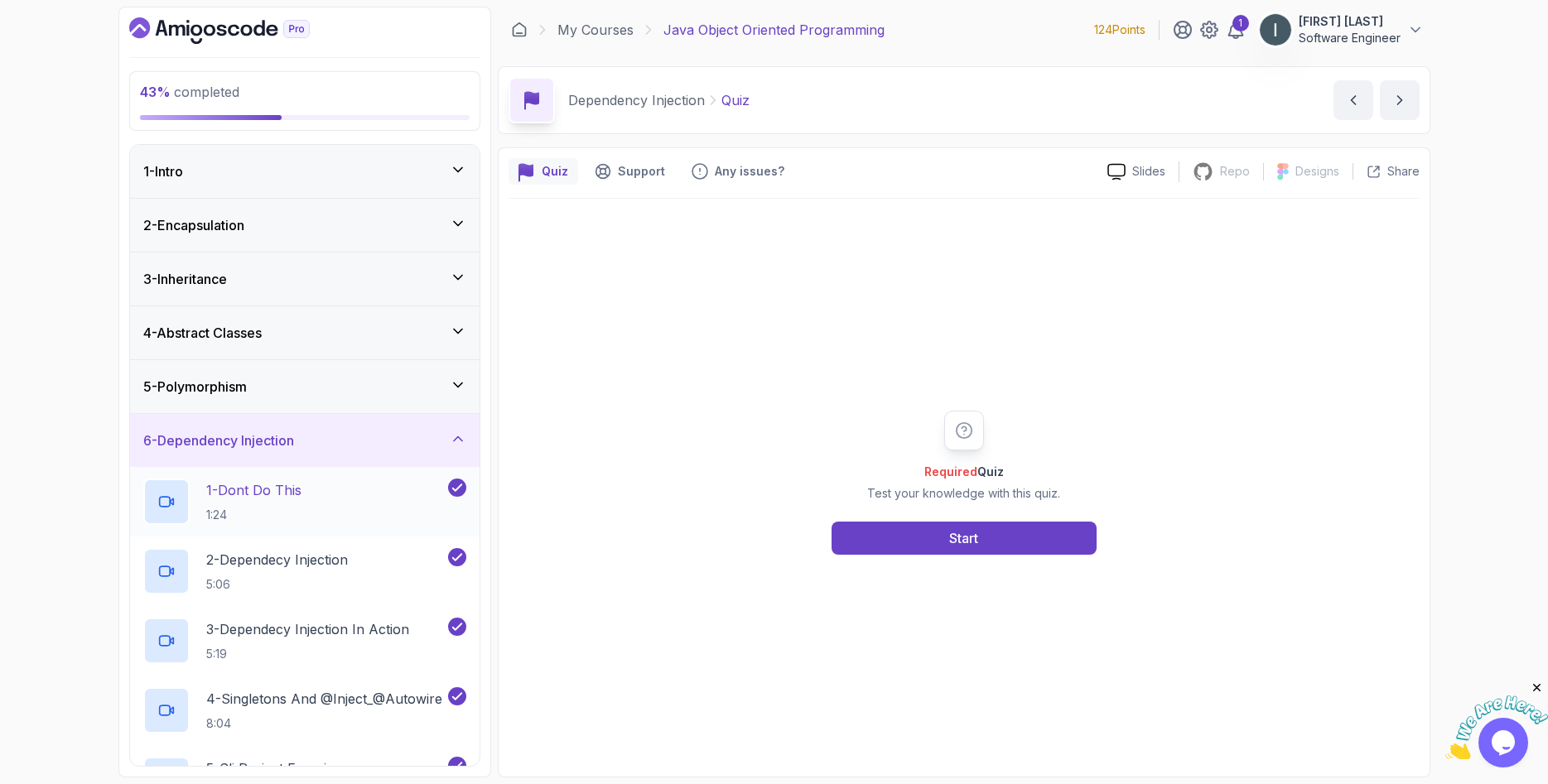 scroll, scrollTop: 0, scrollLeft: 0, axis: both 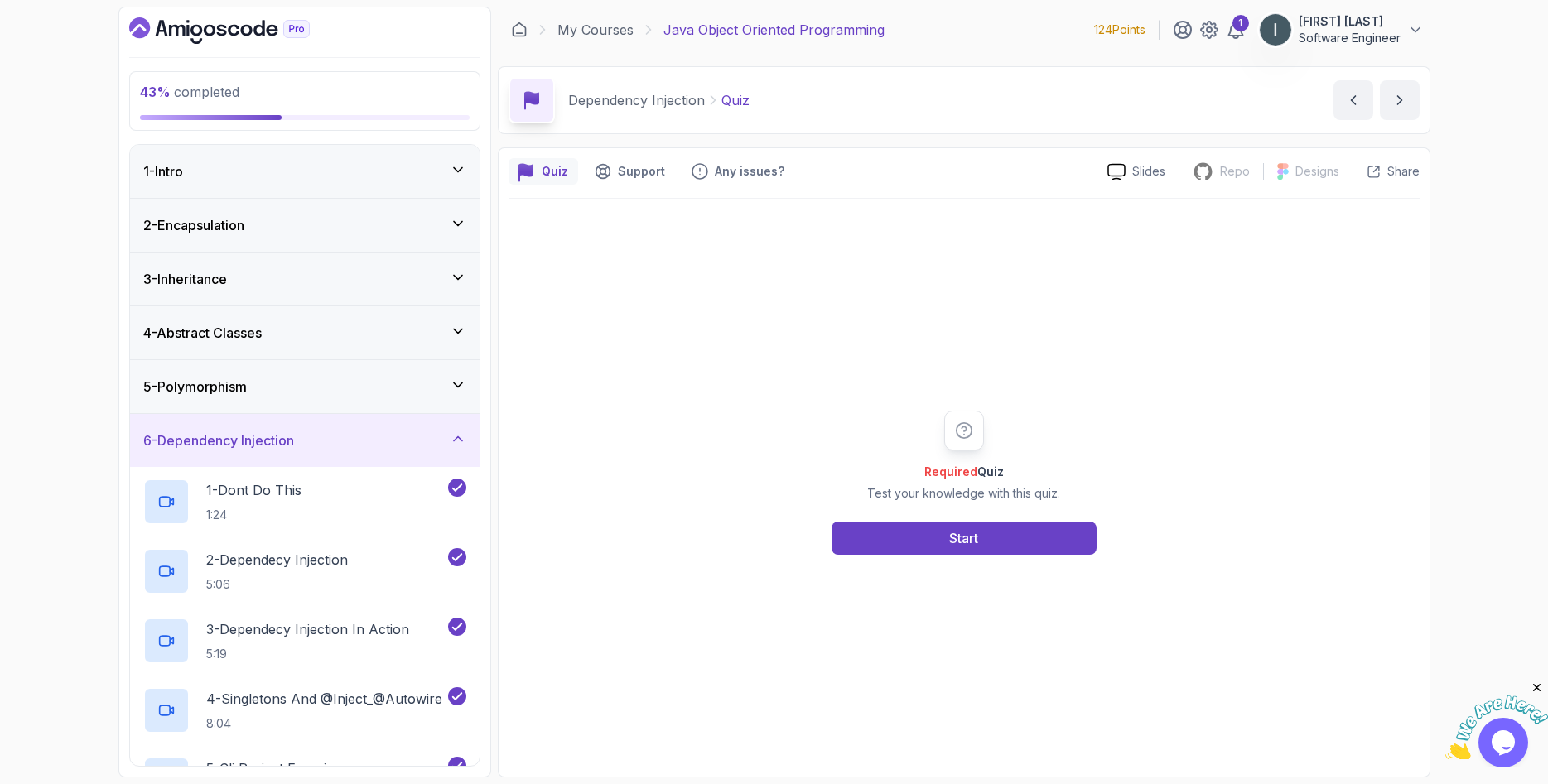click 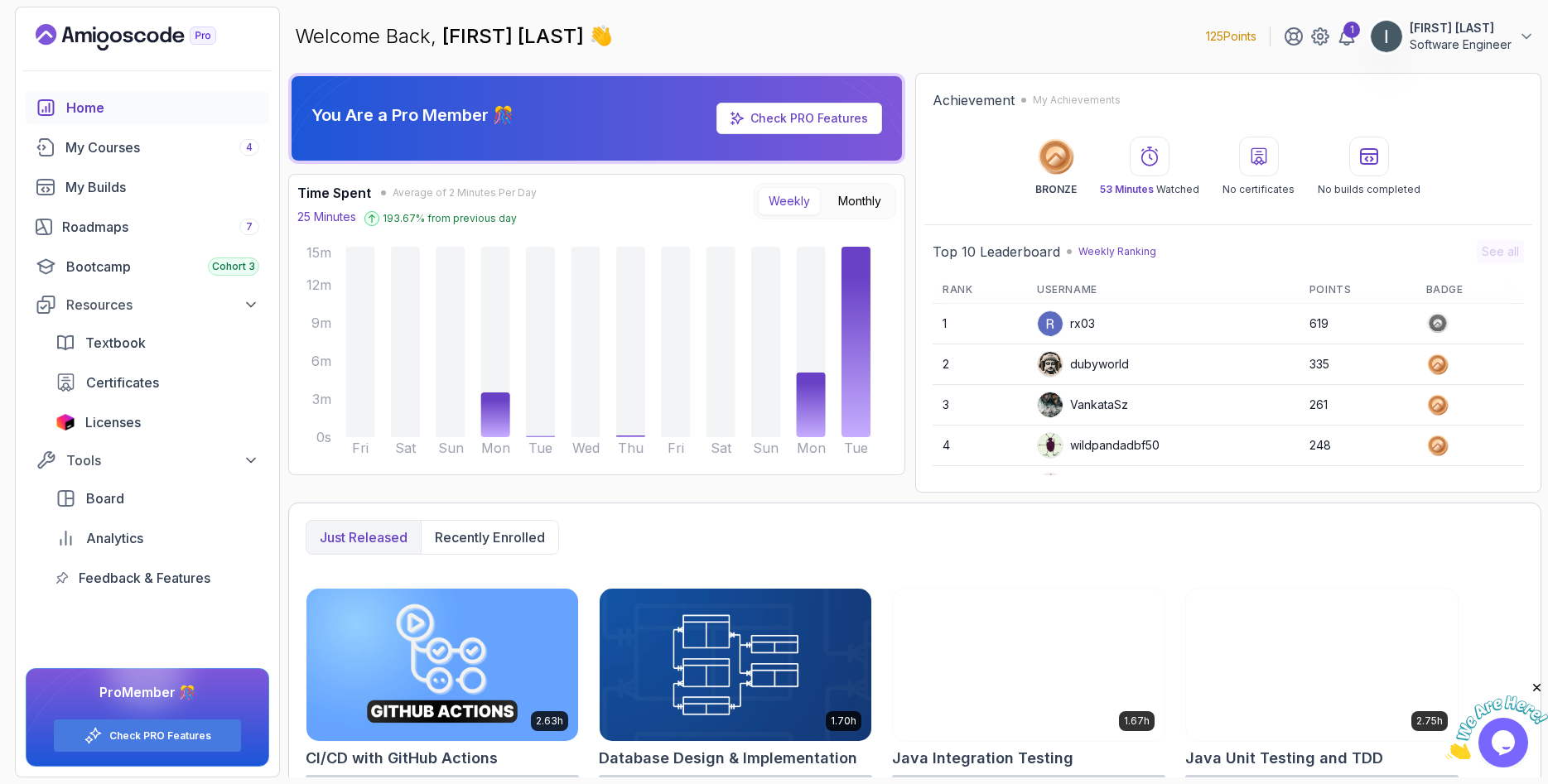 scroll, scrollTop: 199, scrollLeft: 0, axis: vertical 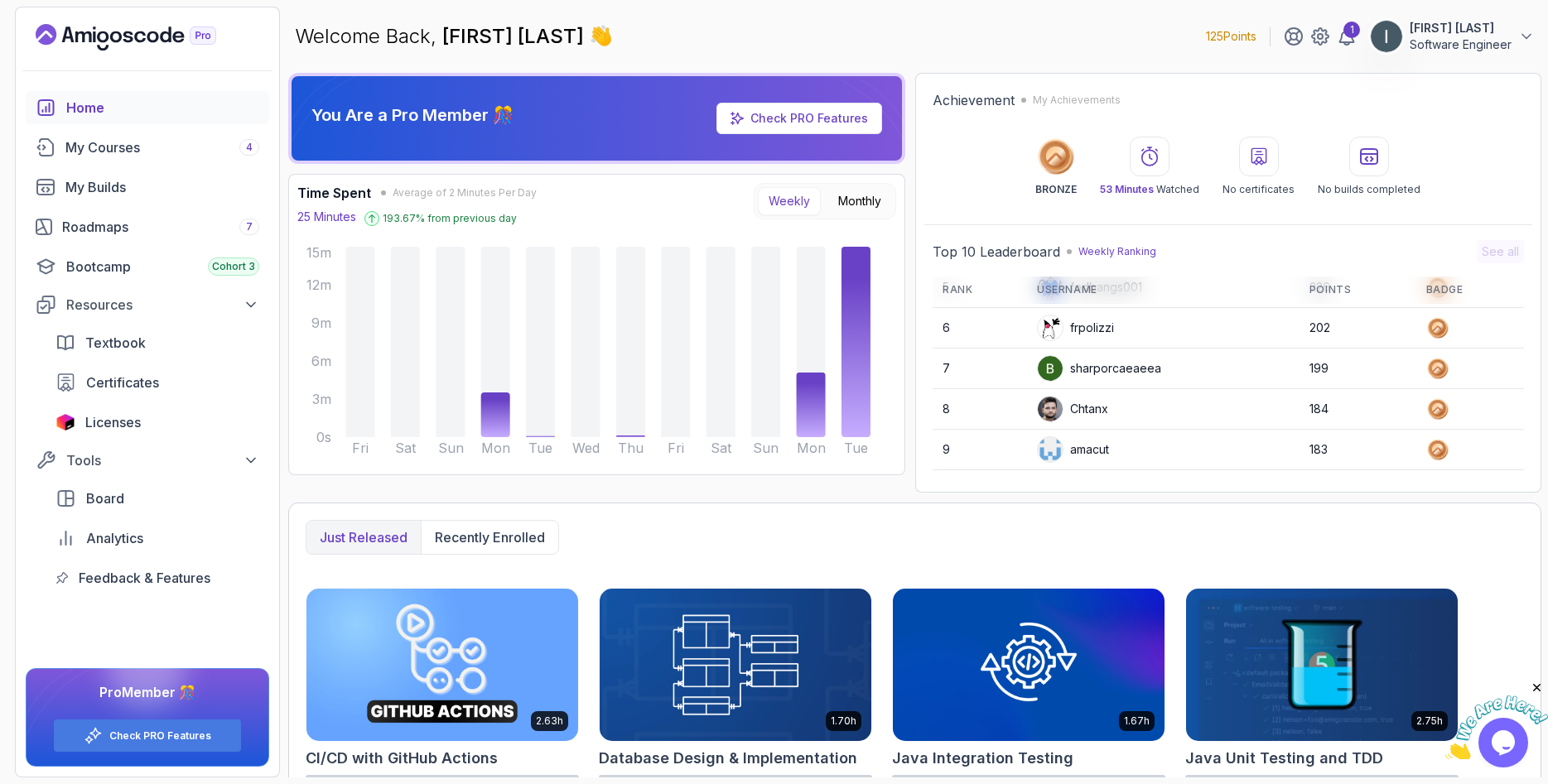 click at bounding box center (1322, 664) 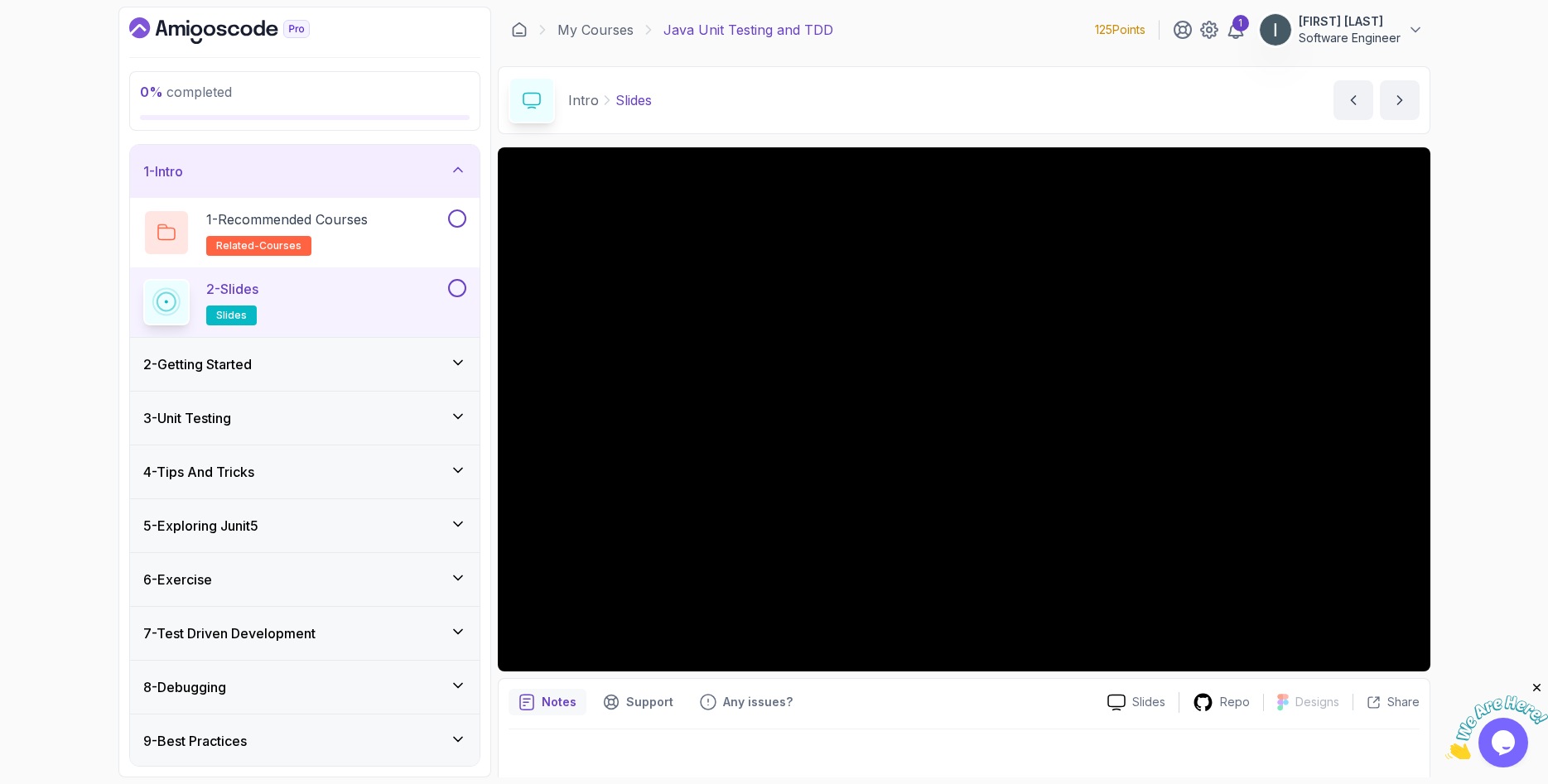 click on "2  -  Getting Started" at bounding box center (305, 364) 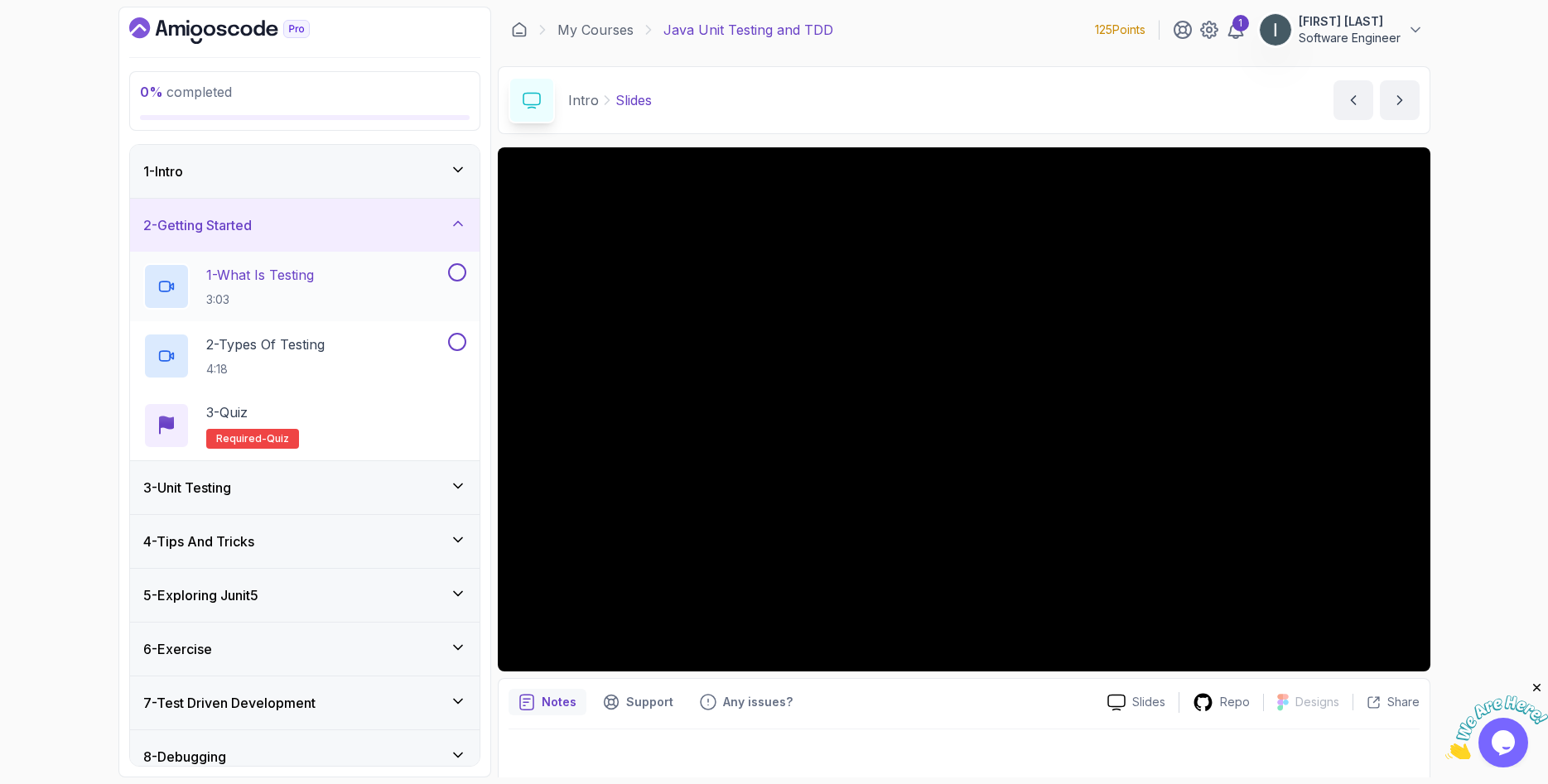 click on "1  -  What Is Testing" at bounding box center (260, 275) 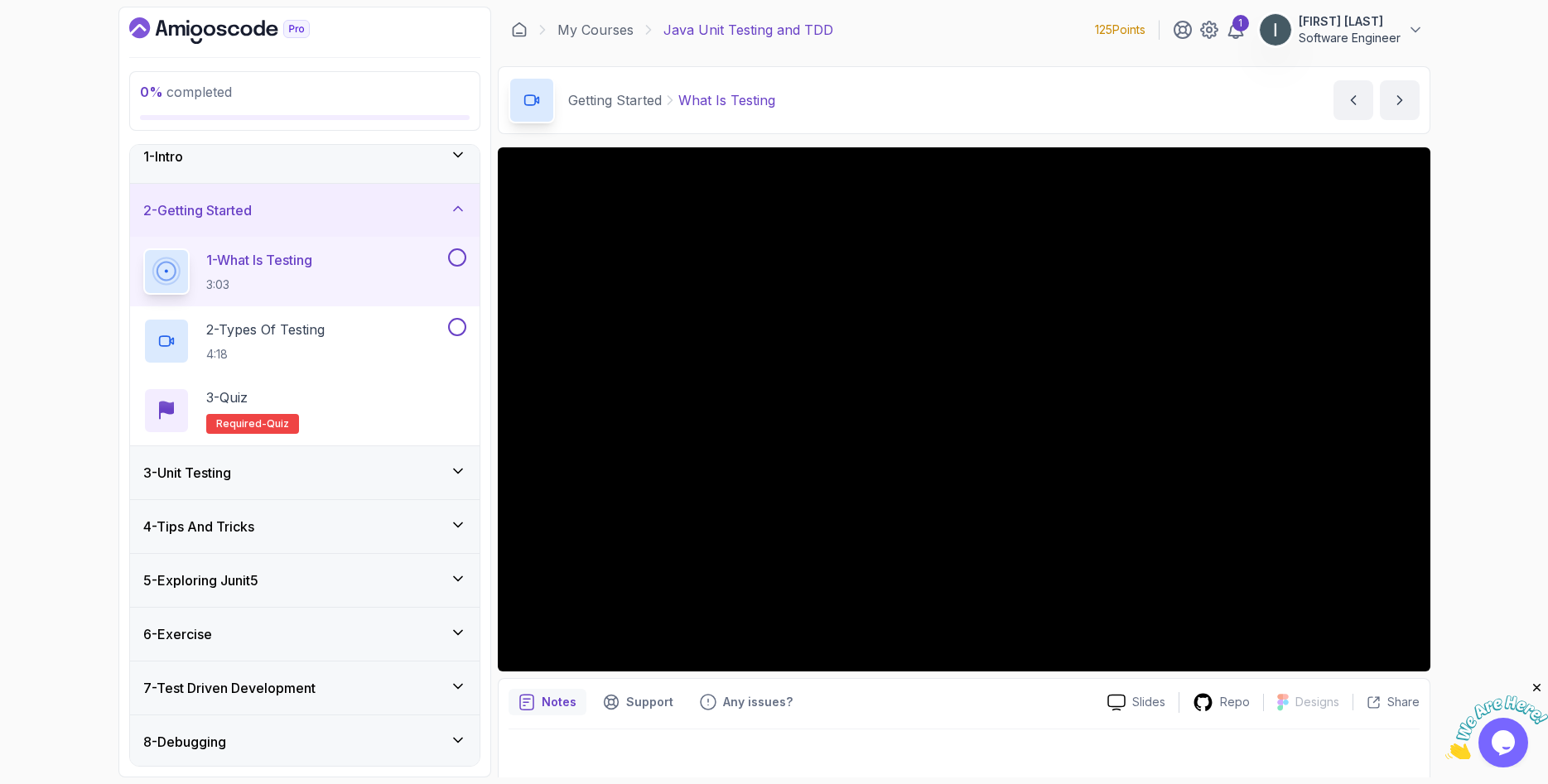 scroll, scrollTop: 0, scrollLeft: 0, axis: both 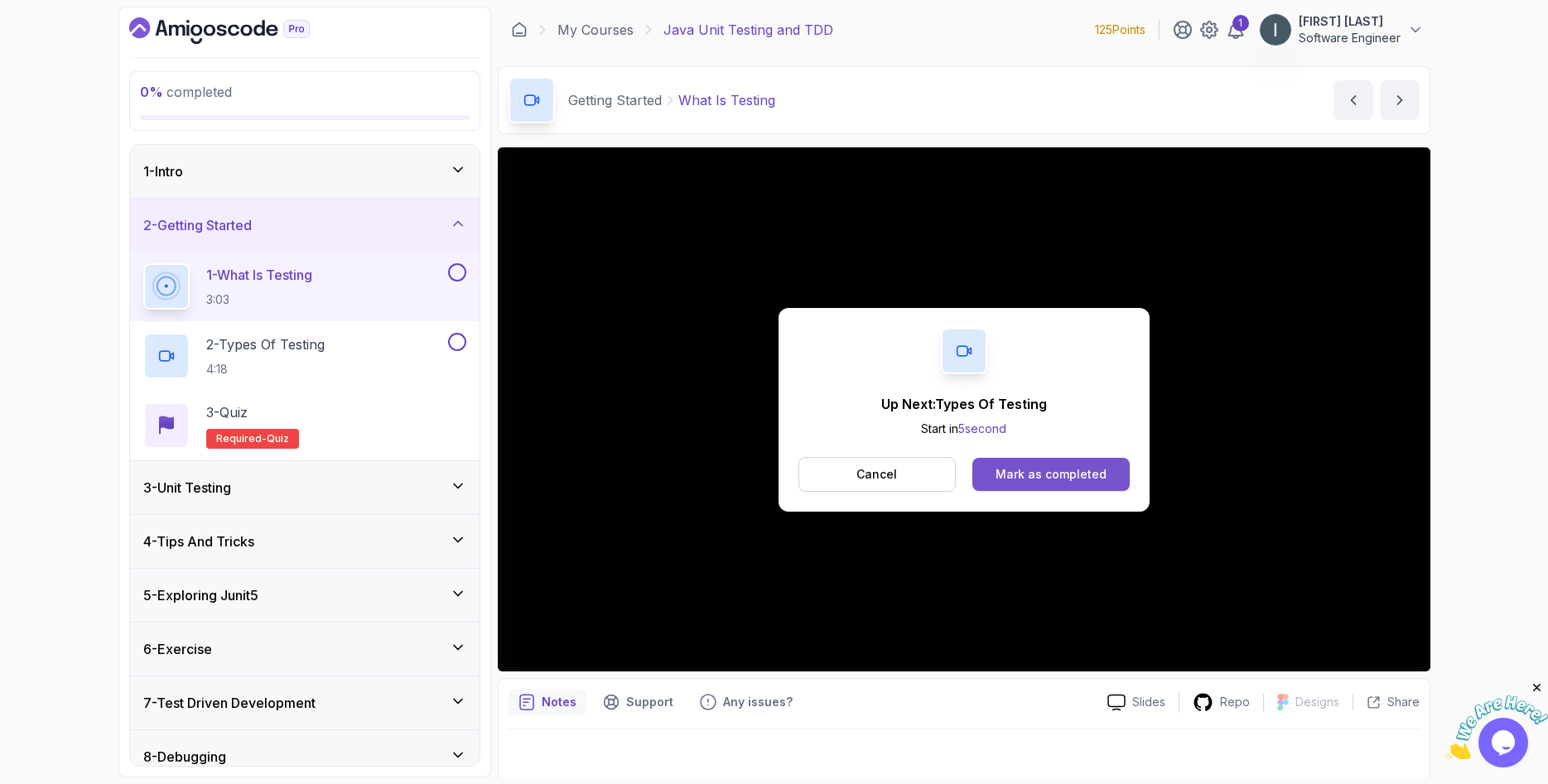 click on "Mark as completed" at bounding box center (1050, 474) 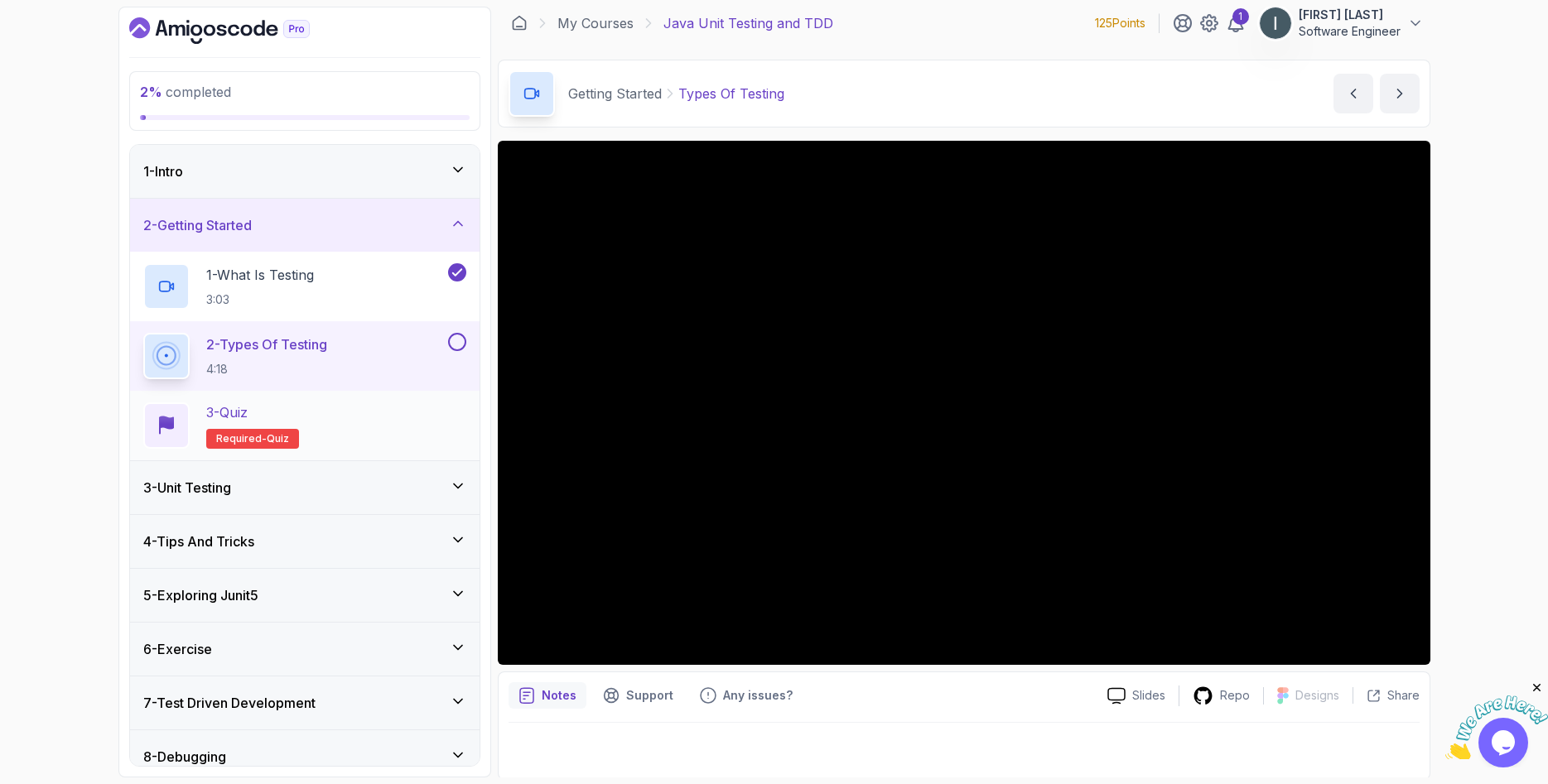 scroll, scrollTop: 9, scrollLeft: 0, axis: vertical 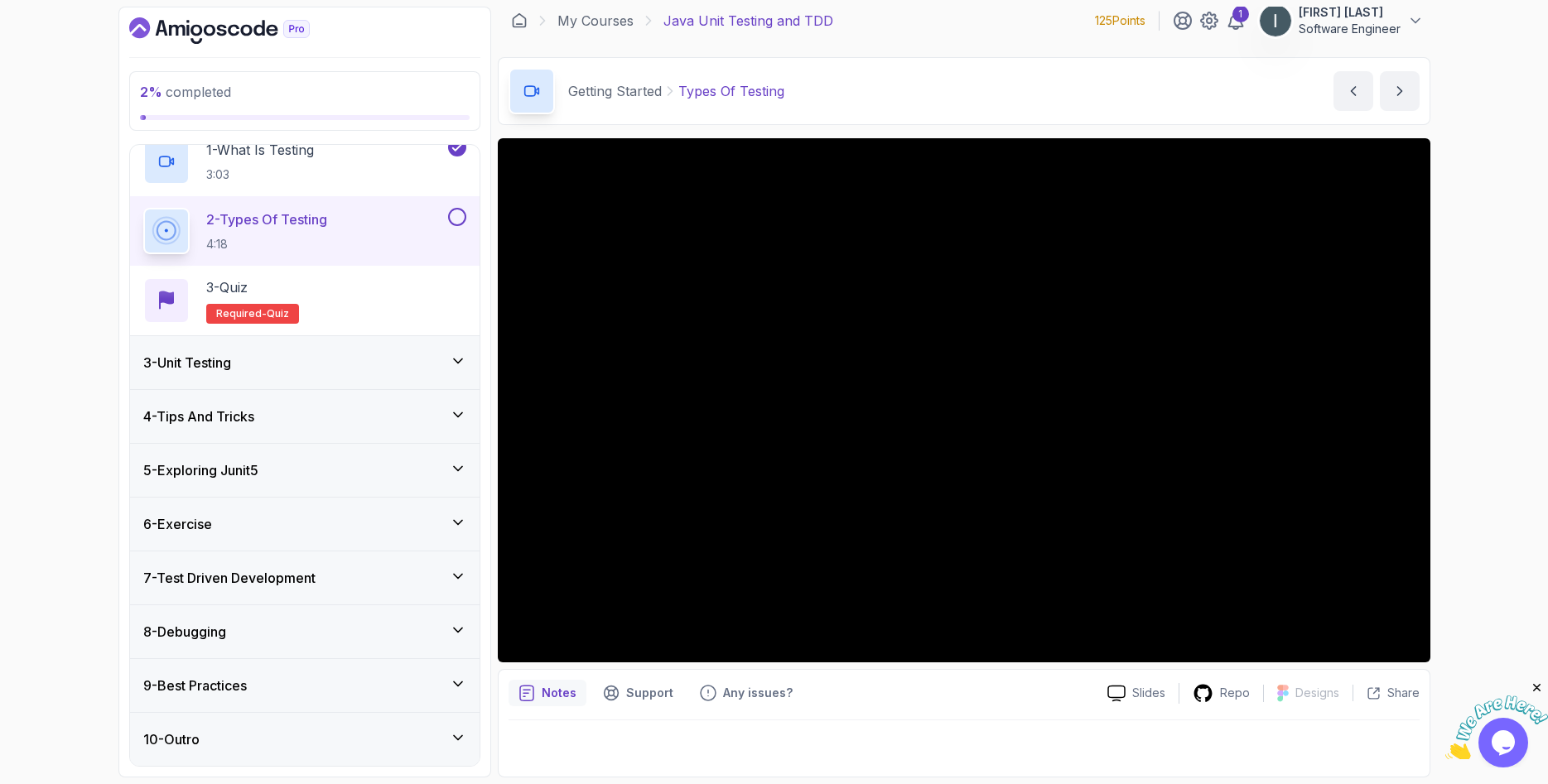click on "3  -  Unit Testing" at bounding box center (305, 363) 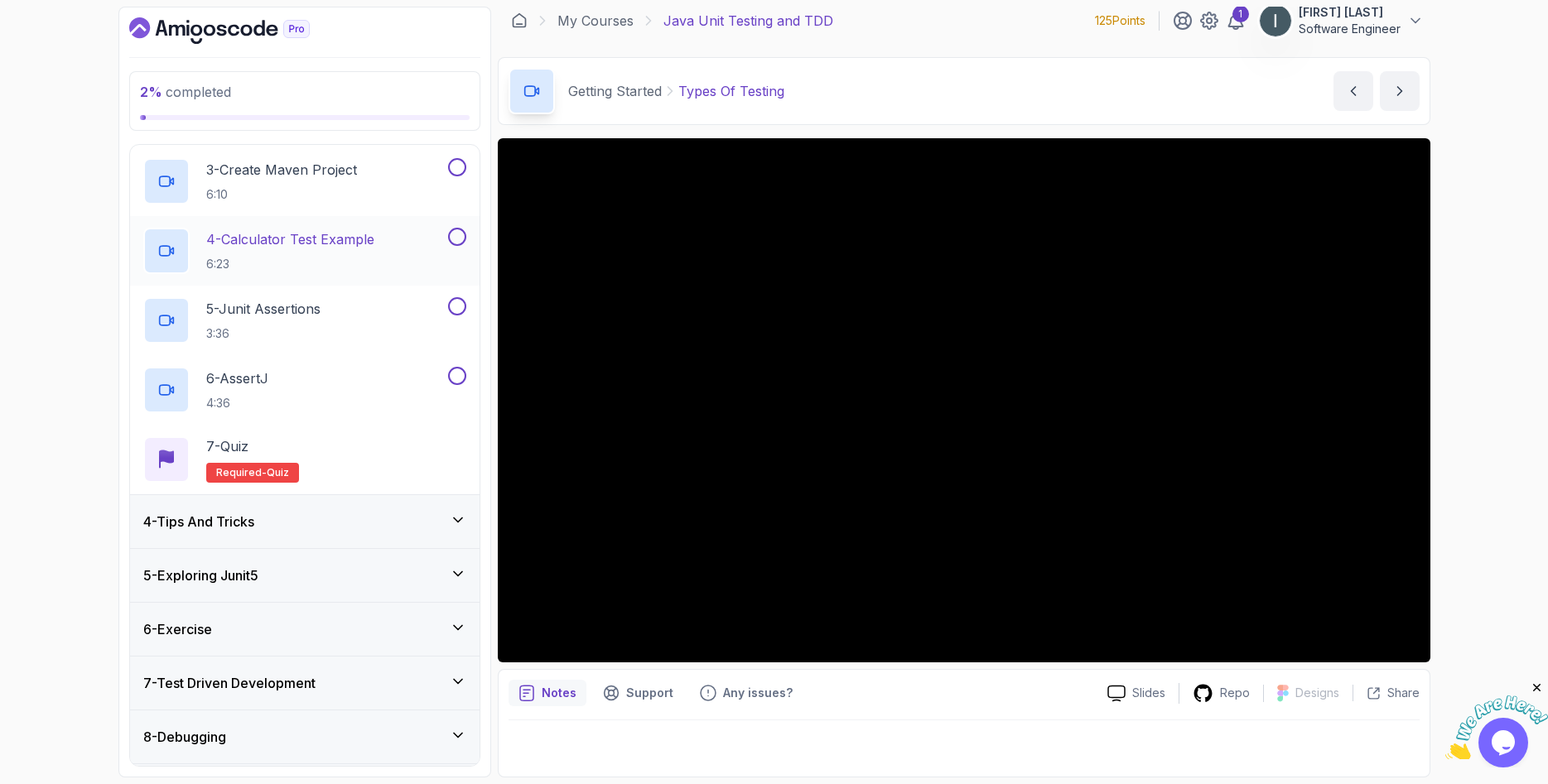 scroll, scrollTop: 0, scrollLeft: 0, axis: both 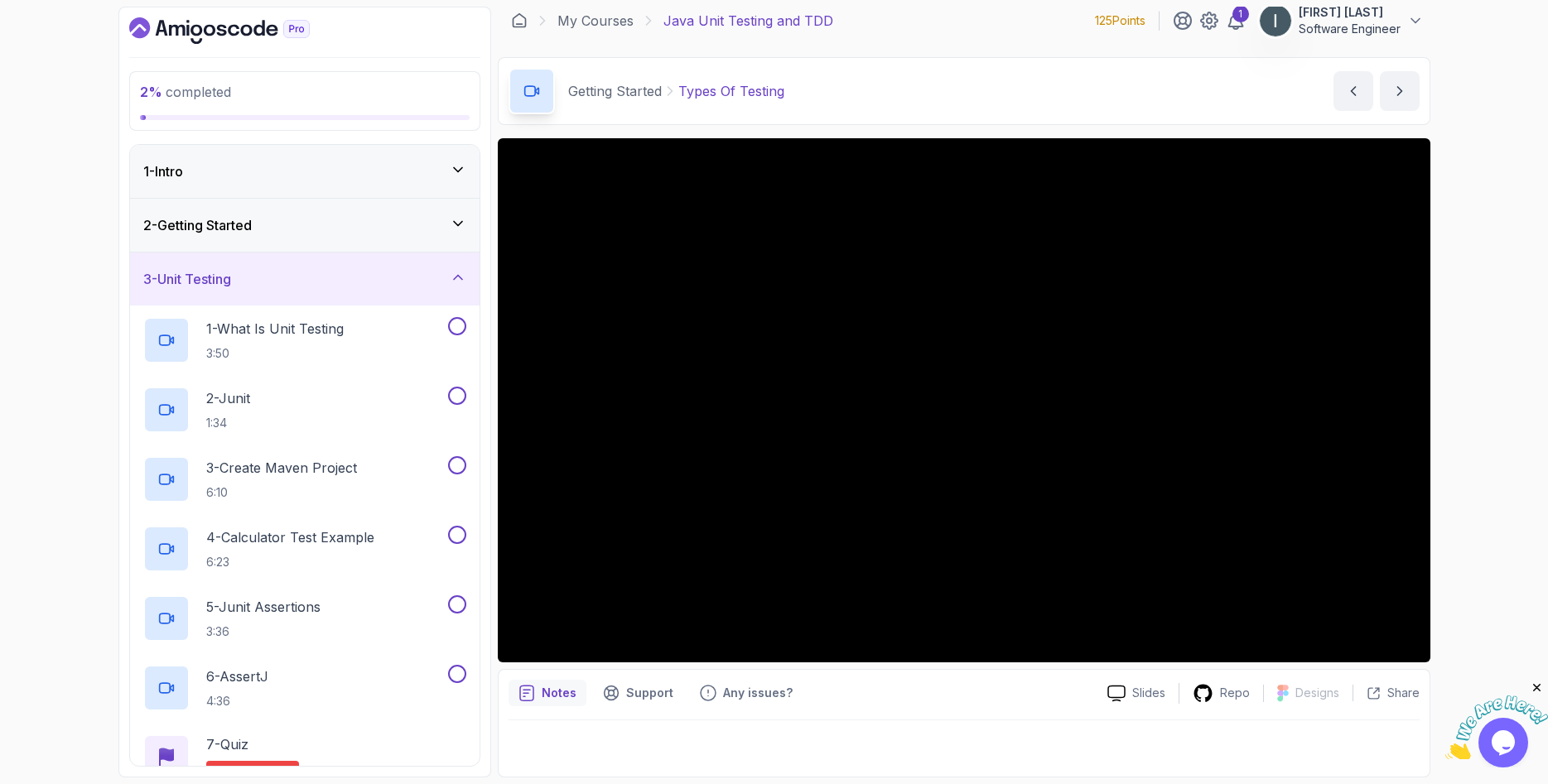click on "3  -  Unit Testing" at bounding box center [305, 279] 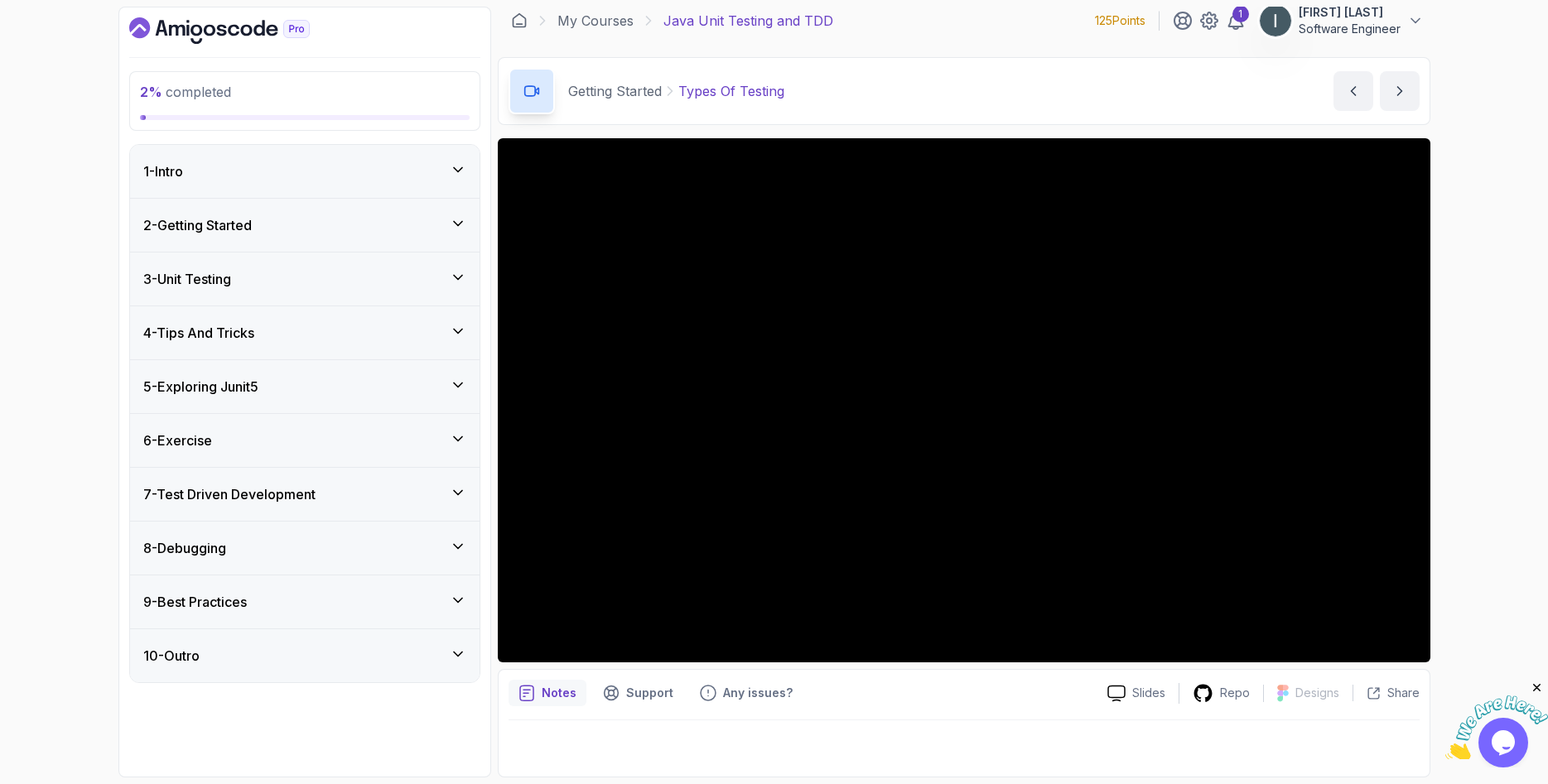 click on "2  -  Getting Started" at bounding box center (305, 225) 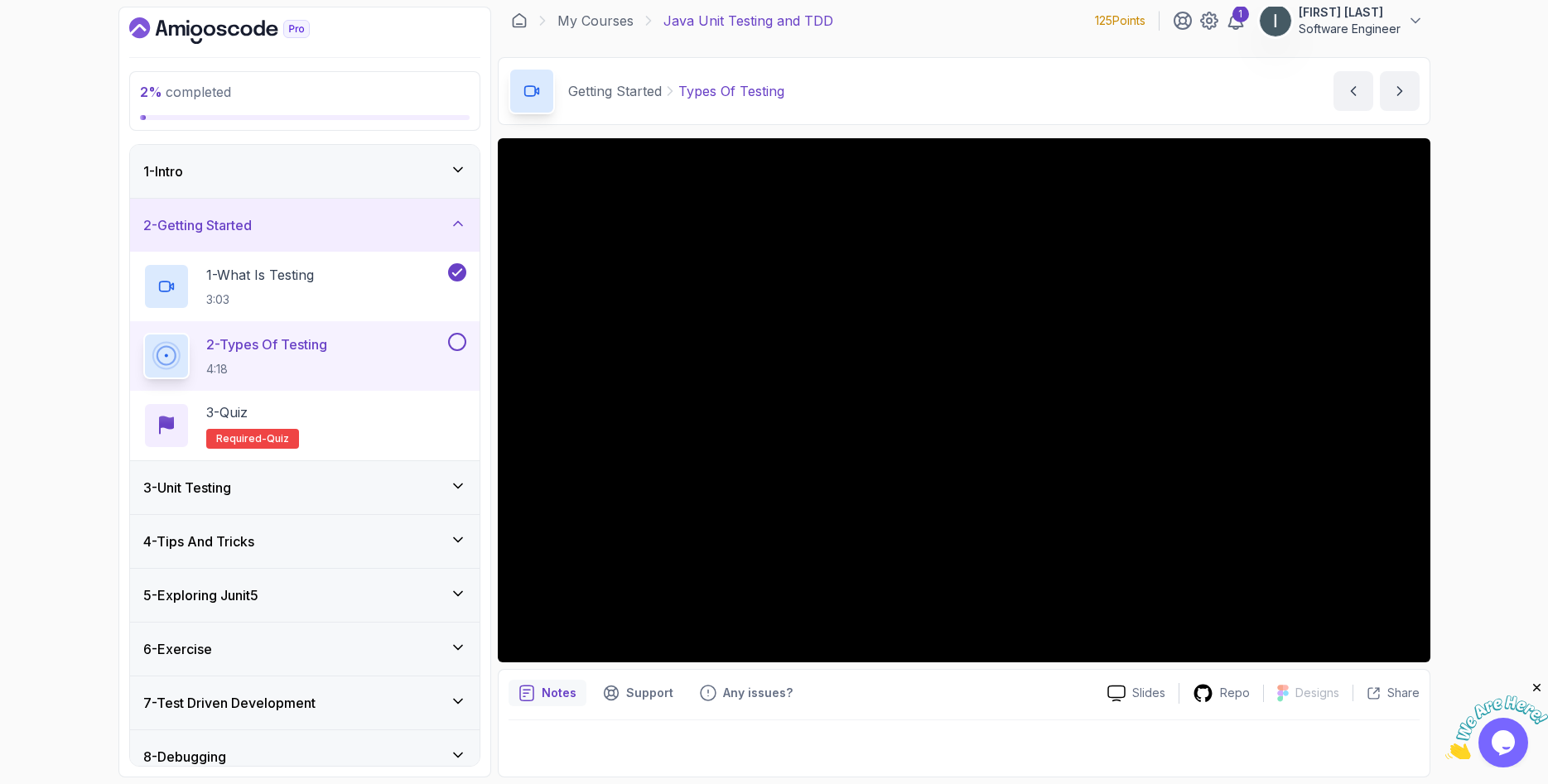 click at bounding box center (457, 342) 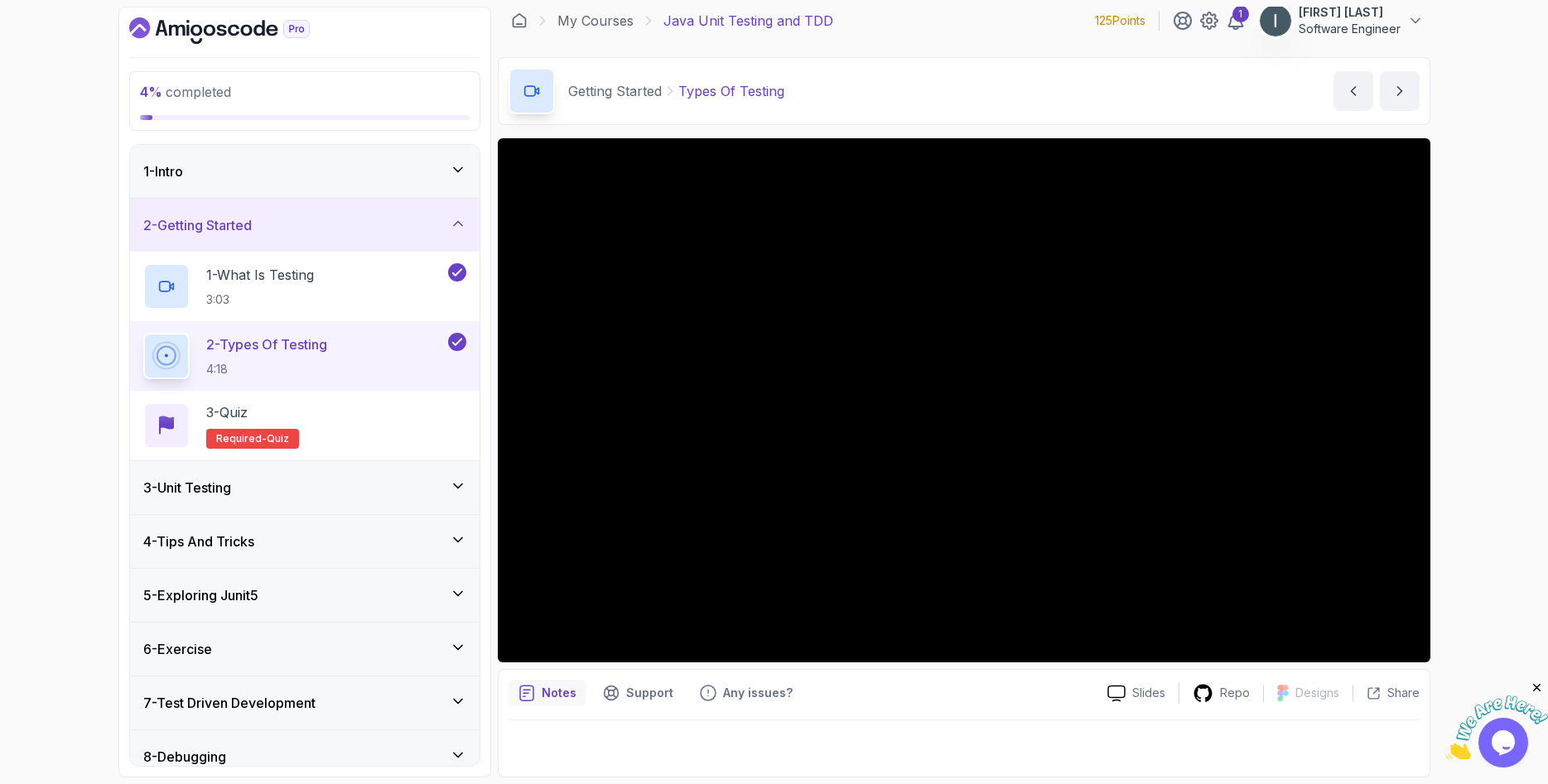 click on "3  -  Unit Testing" at bounding box center (305, 488) 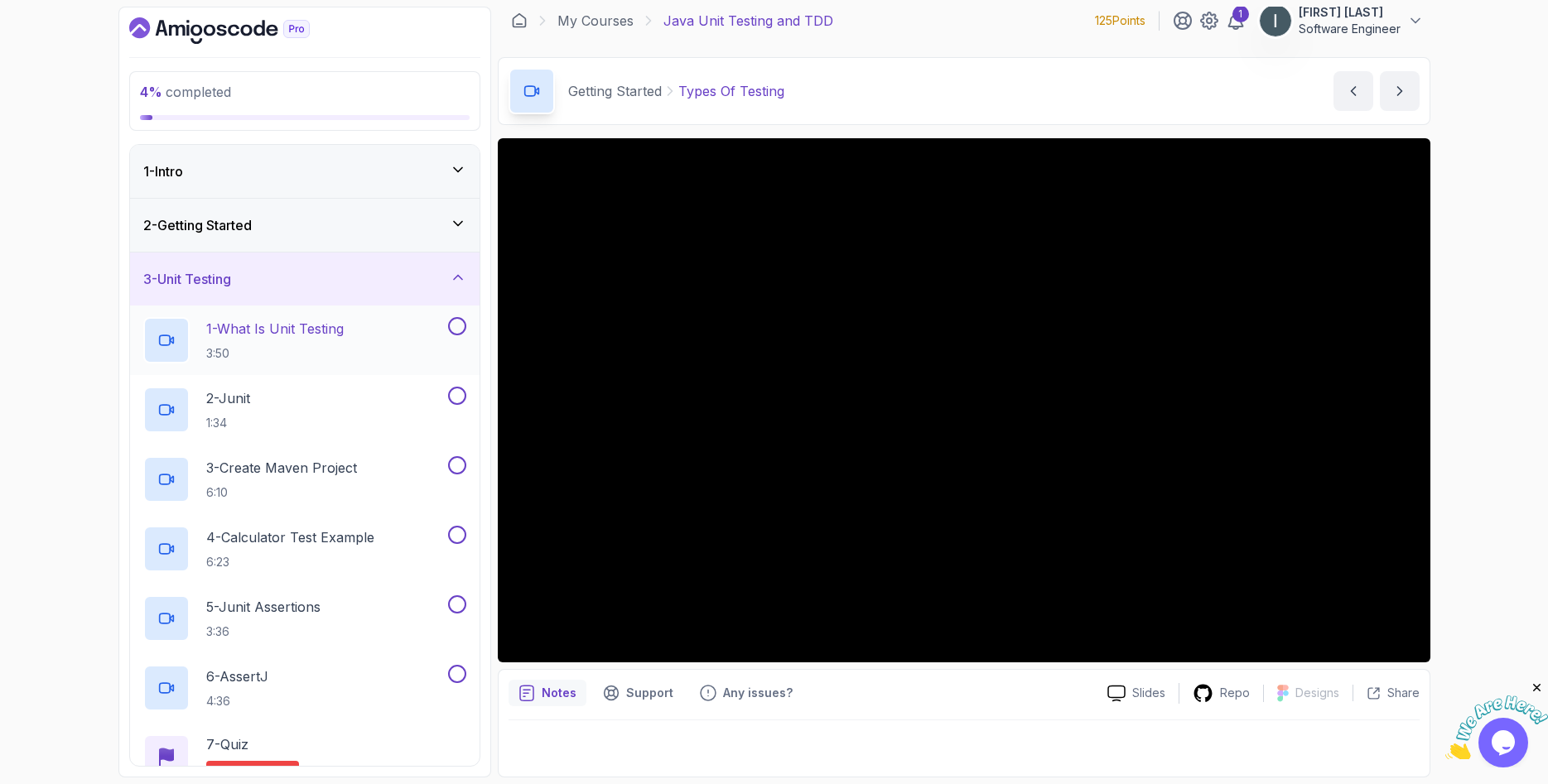 click on "3:50" at bounding box center [275, 354] 